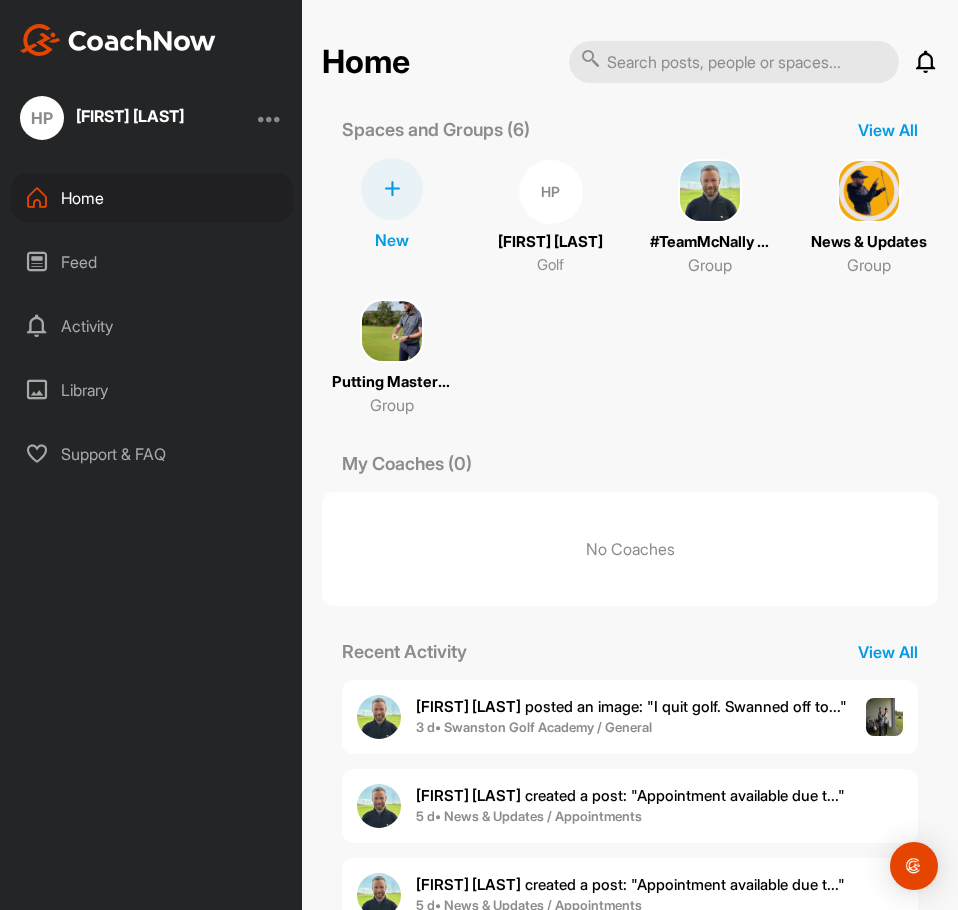 scroll, scrollTop: 0, scrollLeft: 0, axis: both 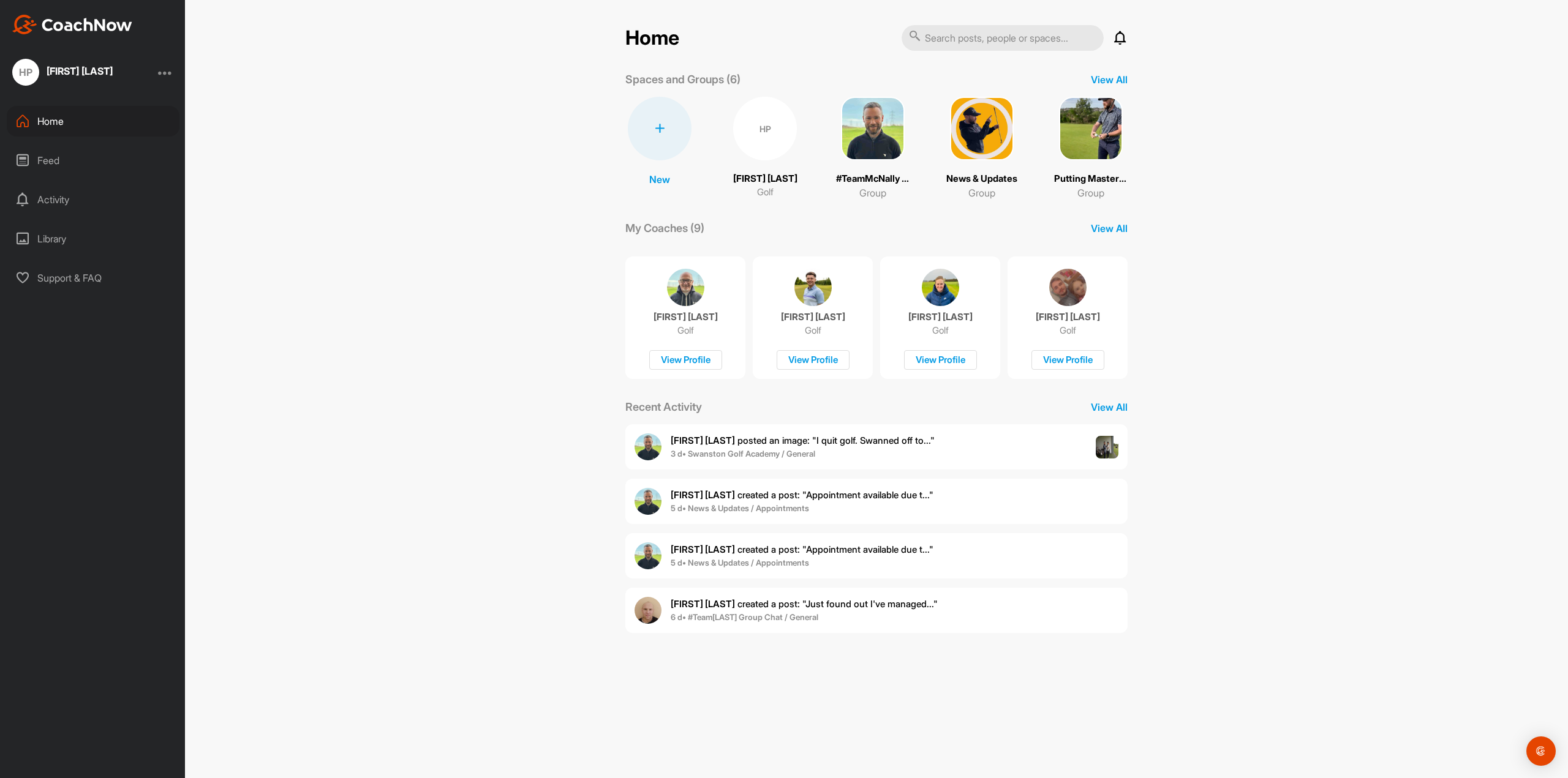 drag, startPoint x: 1118, startPoint y: 78, endPoint x: 1112, endPoint y: 67, distance: 12.529964 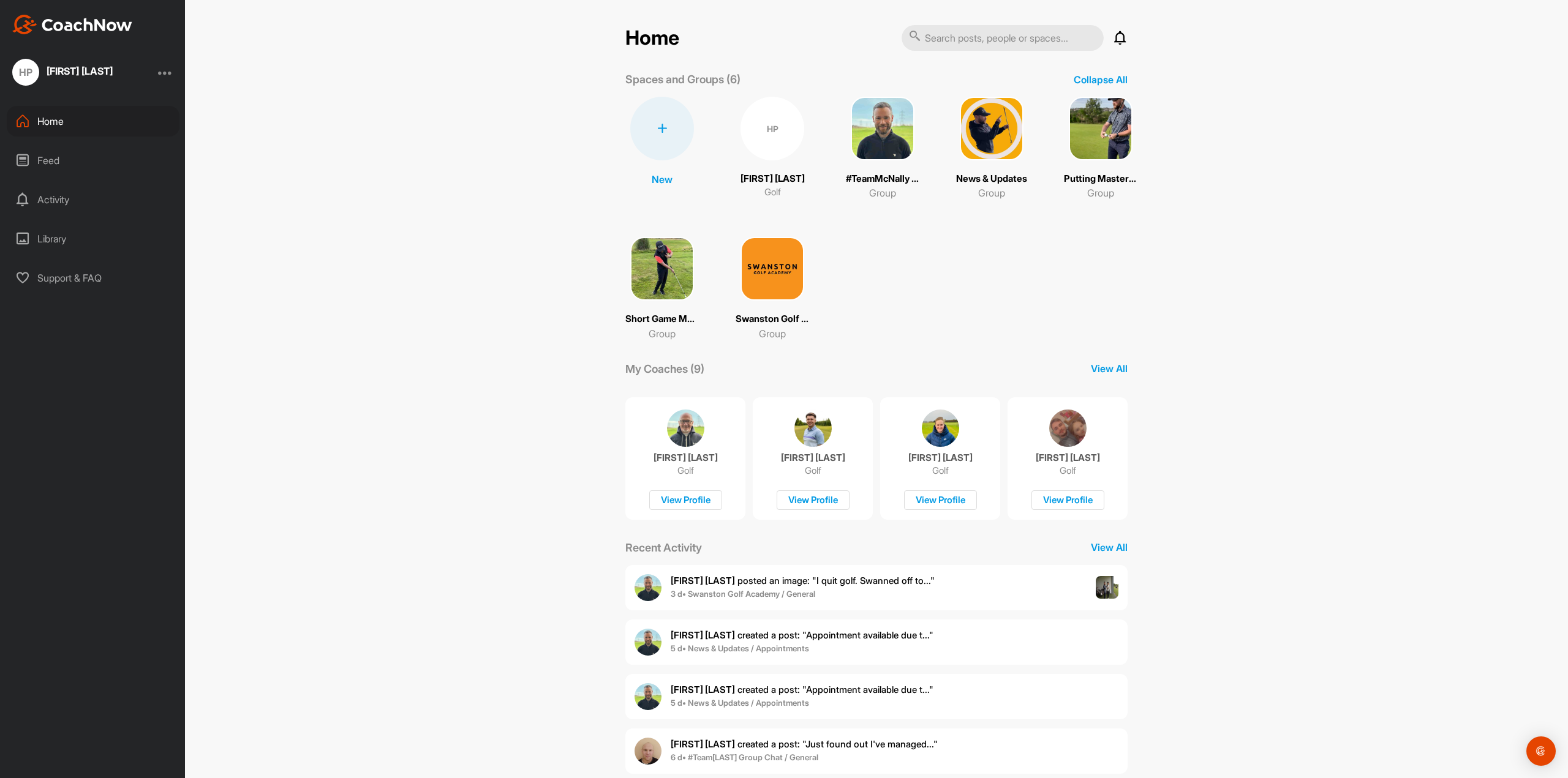 click at bounding box center (662, 269) 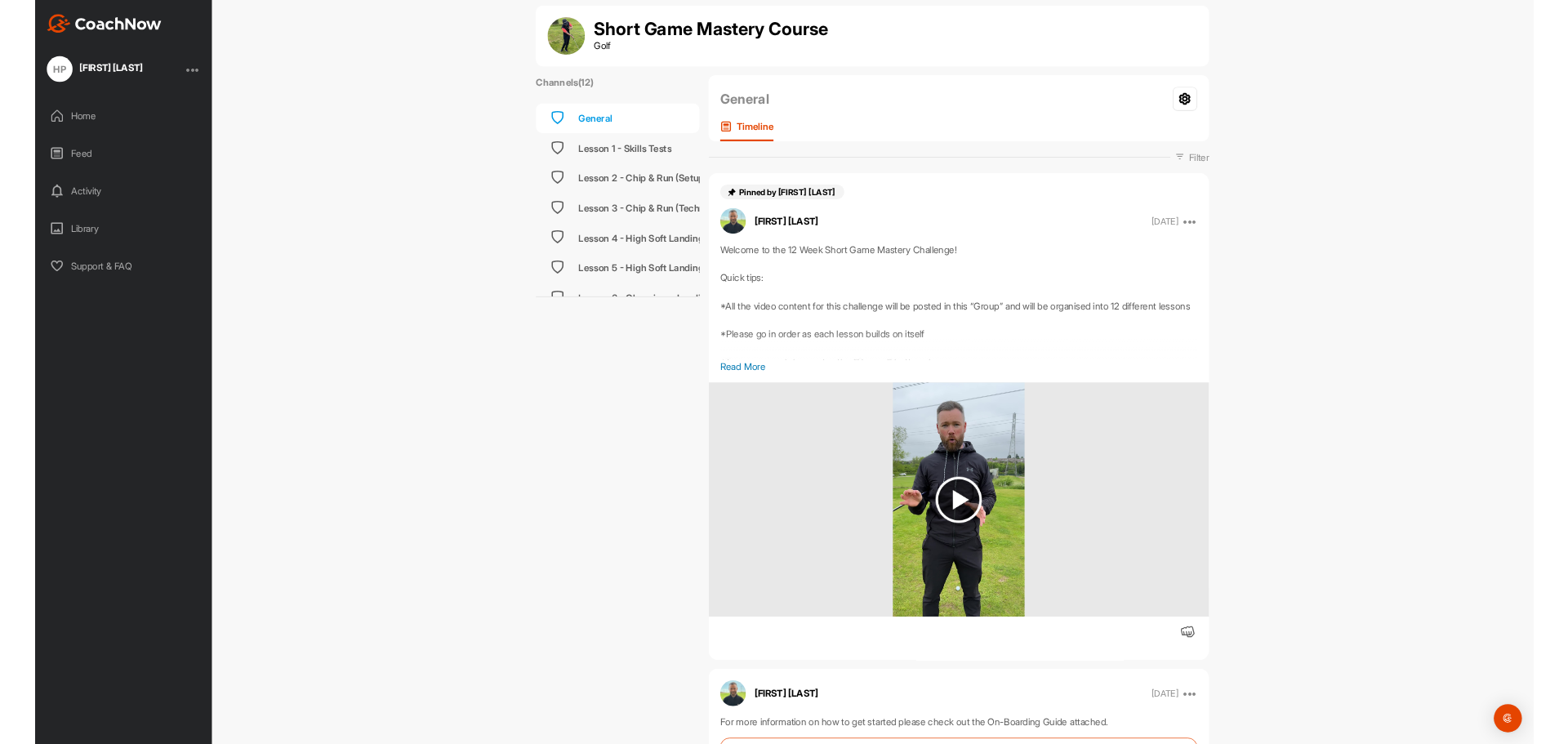 scroll, scrollTop: 0, scrollLeft: 0, axis: both 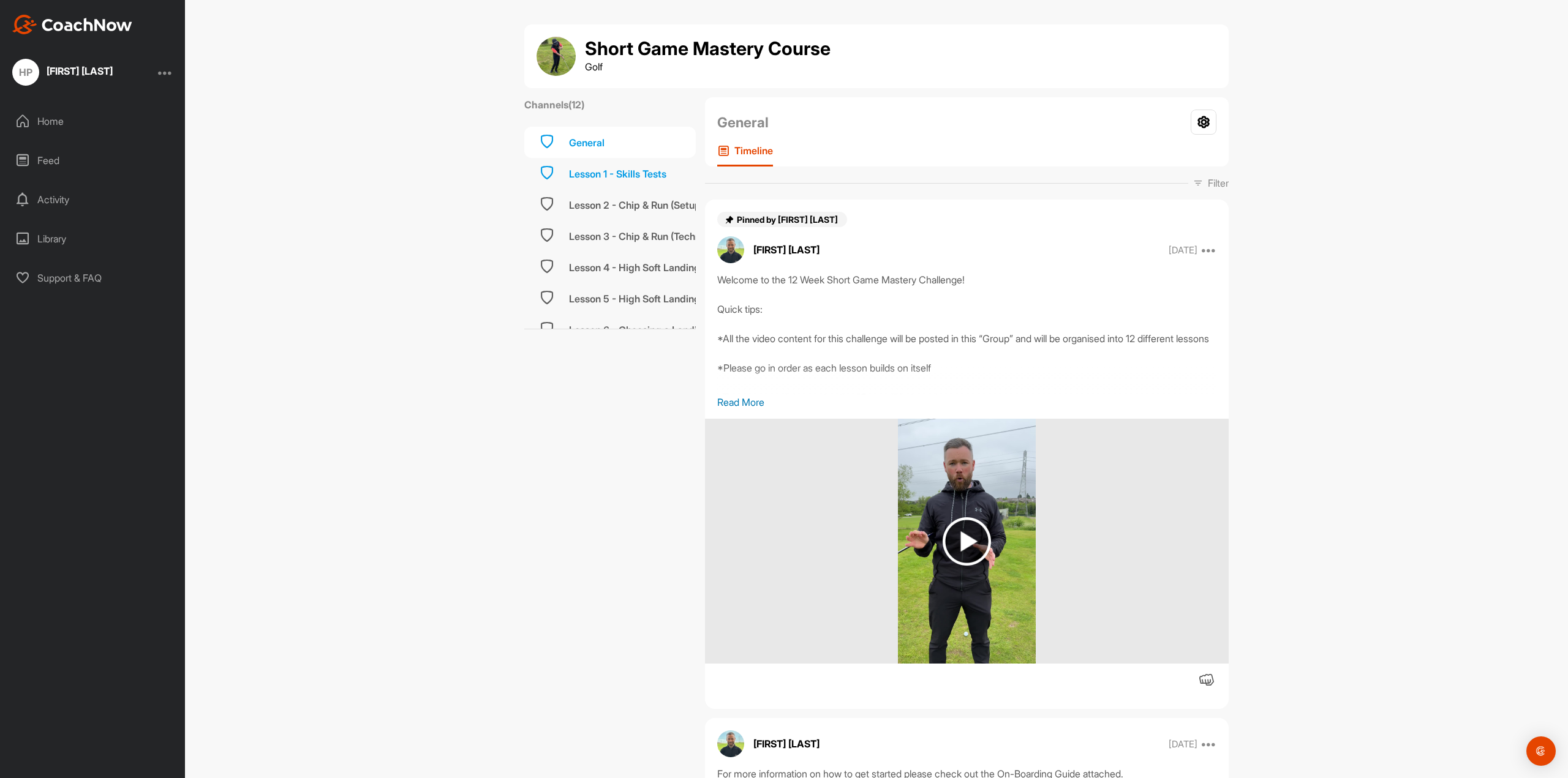 click on "Lesson 1 - Skills Tests" at bounding box center (617, 174) 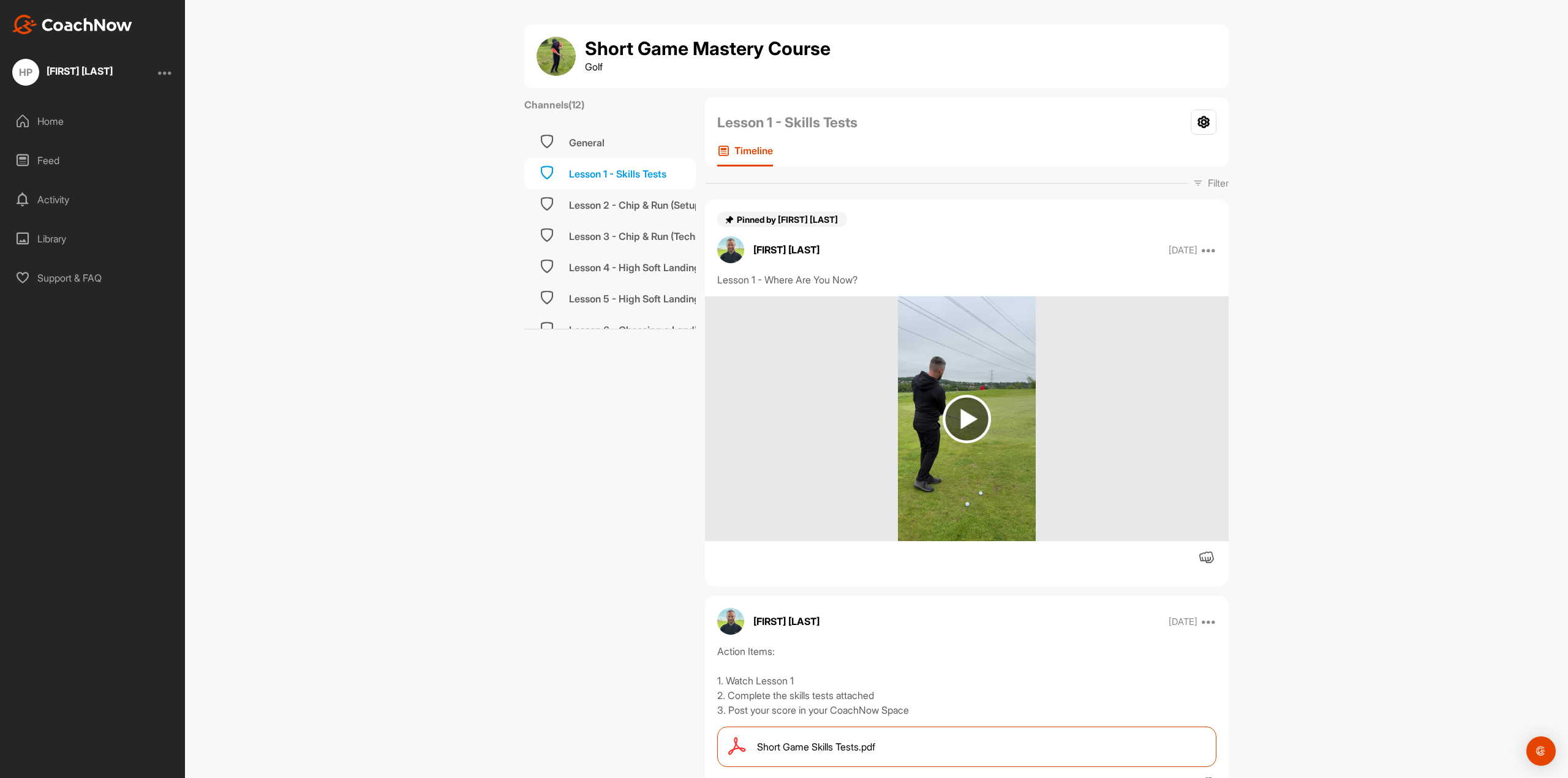 click at bounding box center [967, 419] 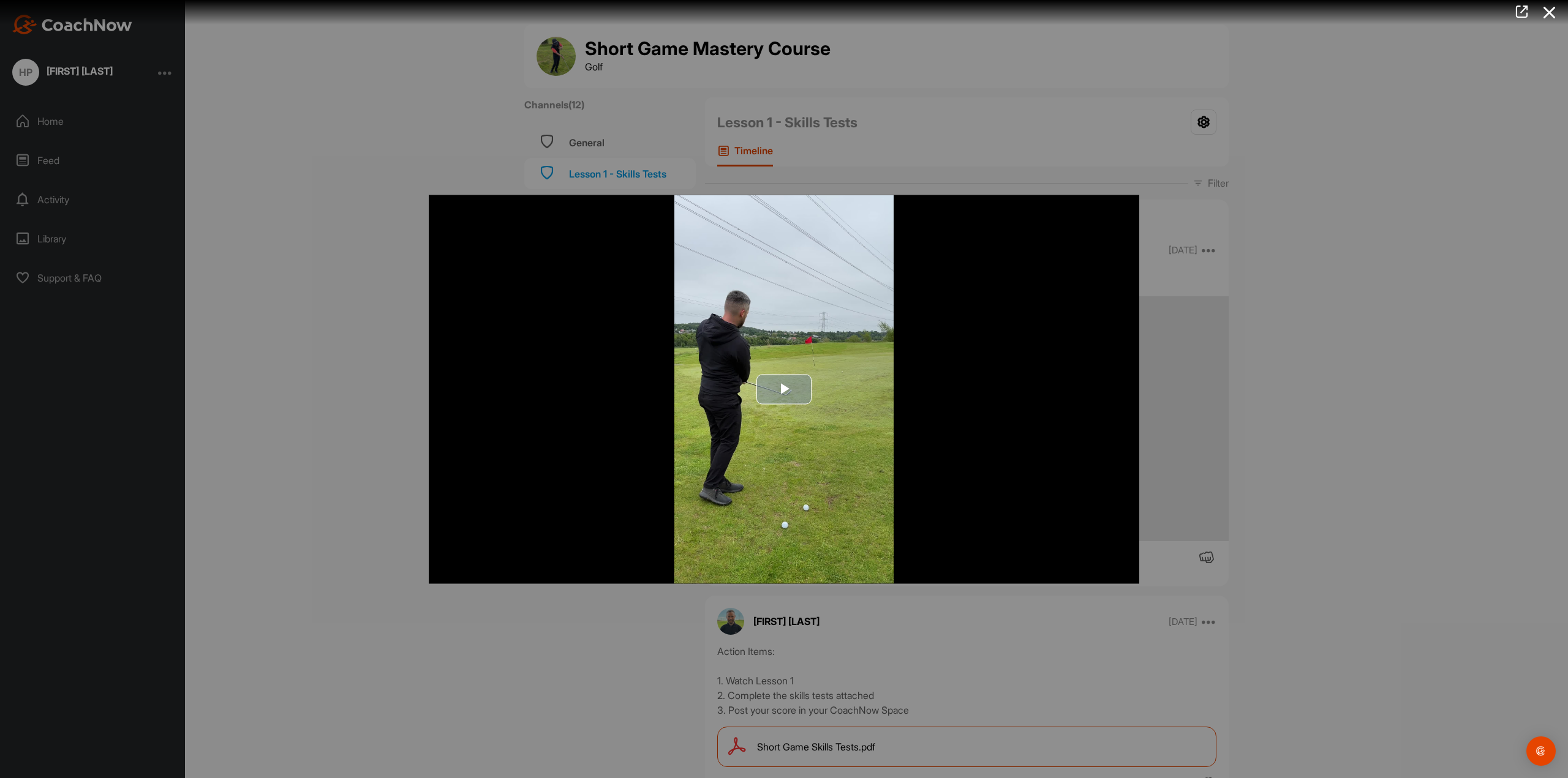 click at bounding box center (784, 389) 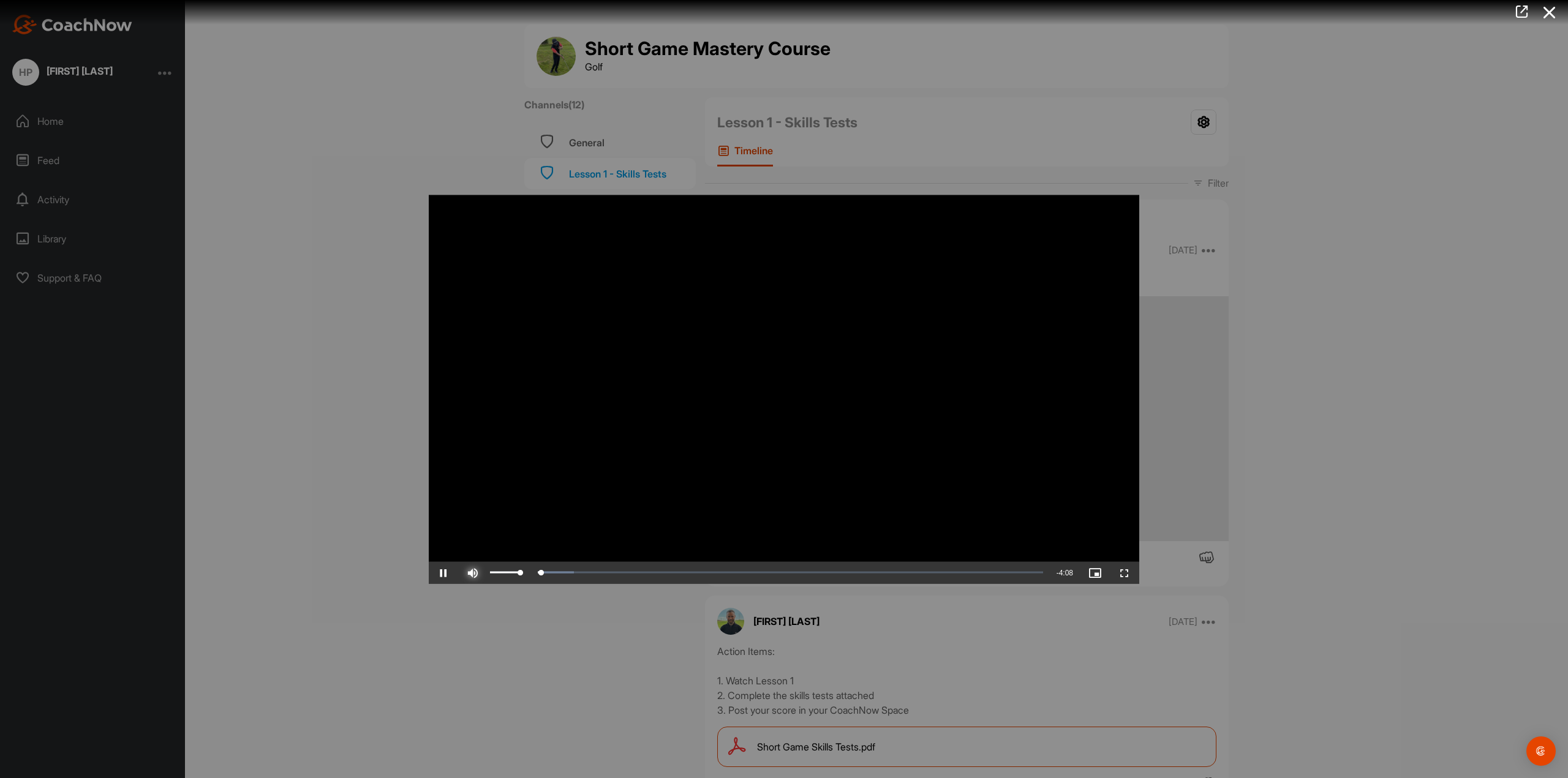 click at bounding box center (473, 572) 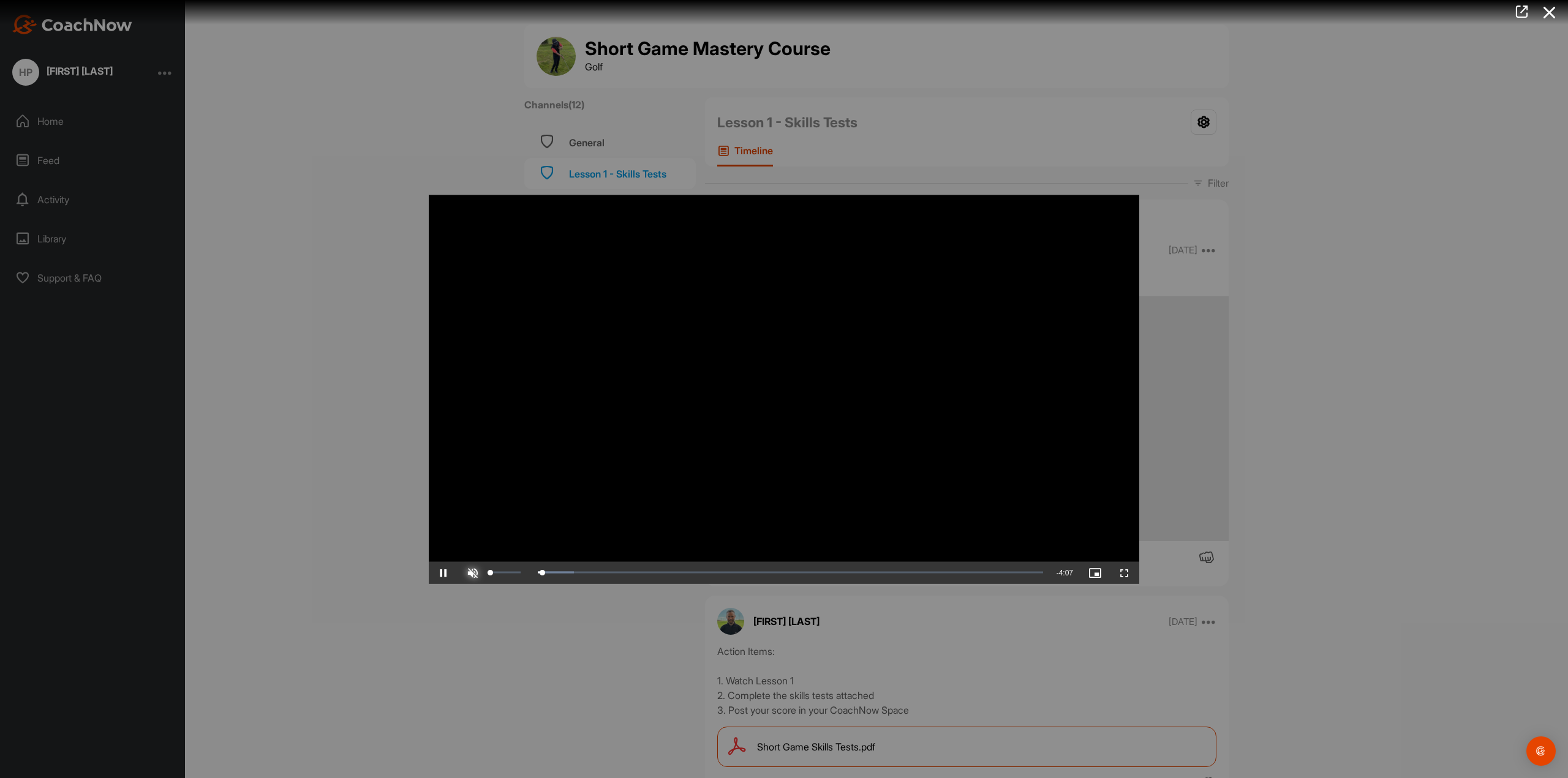 click at bounding box center (473, 572) 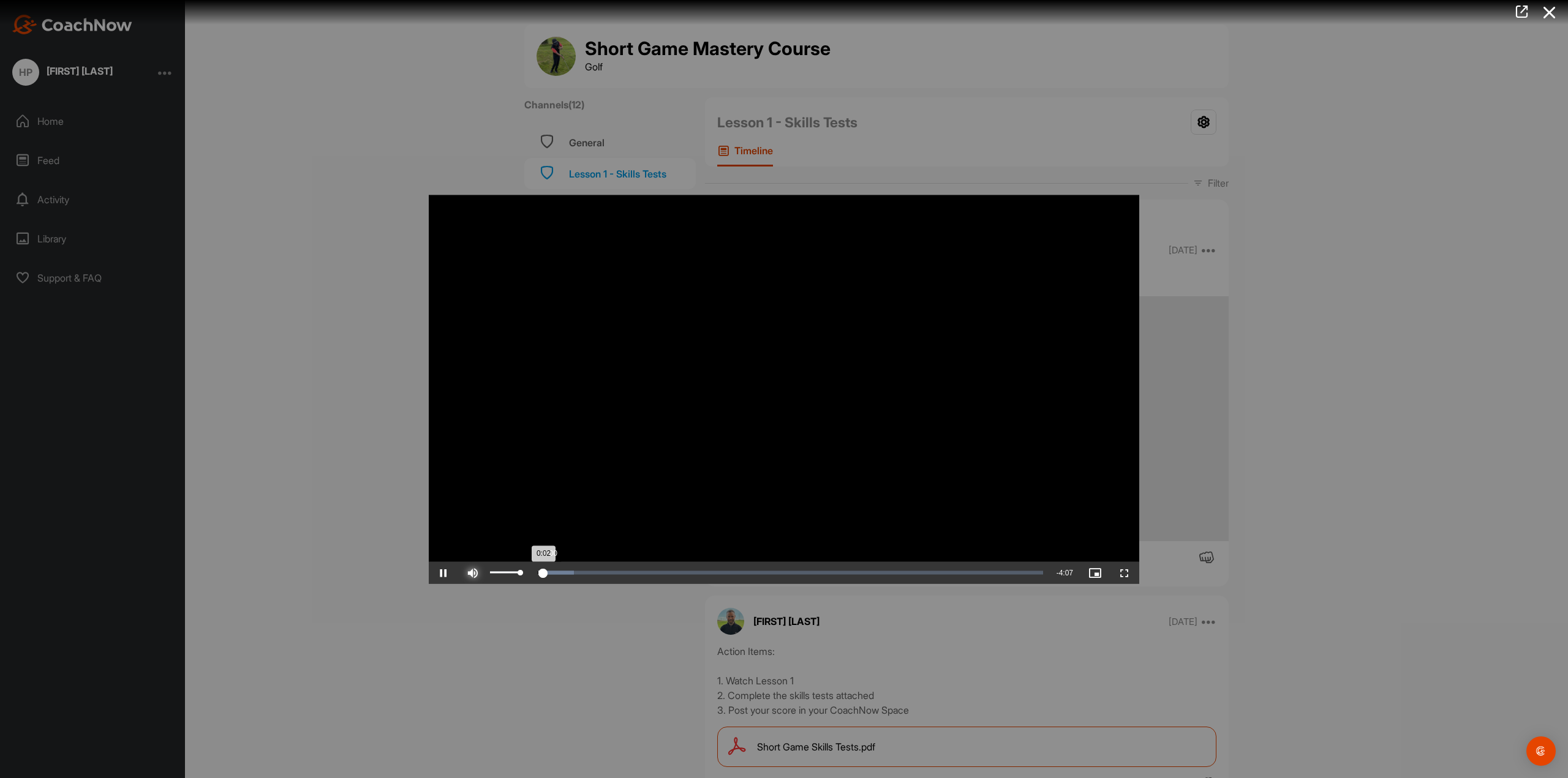 drag, startPoint x: 530, startPoint y: 574, endPoint x: 545, endPoint y: 574, distance: 15 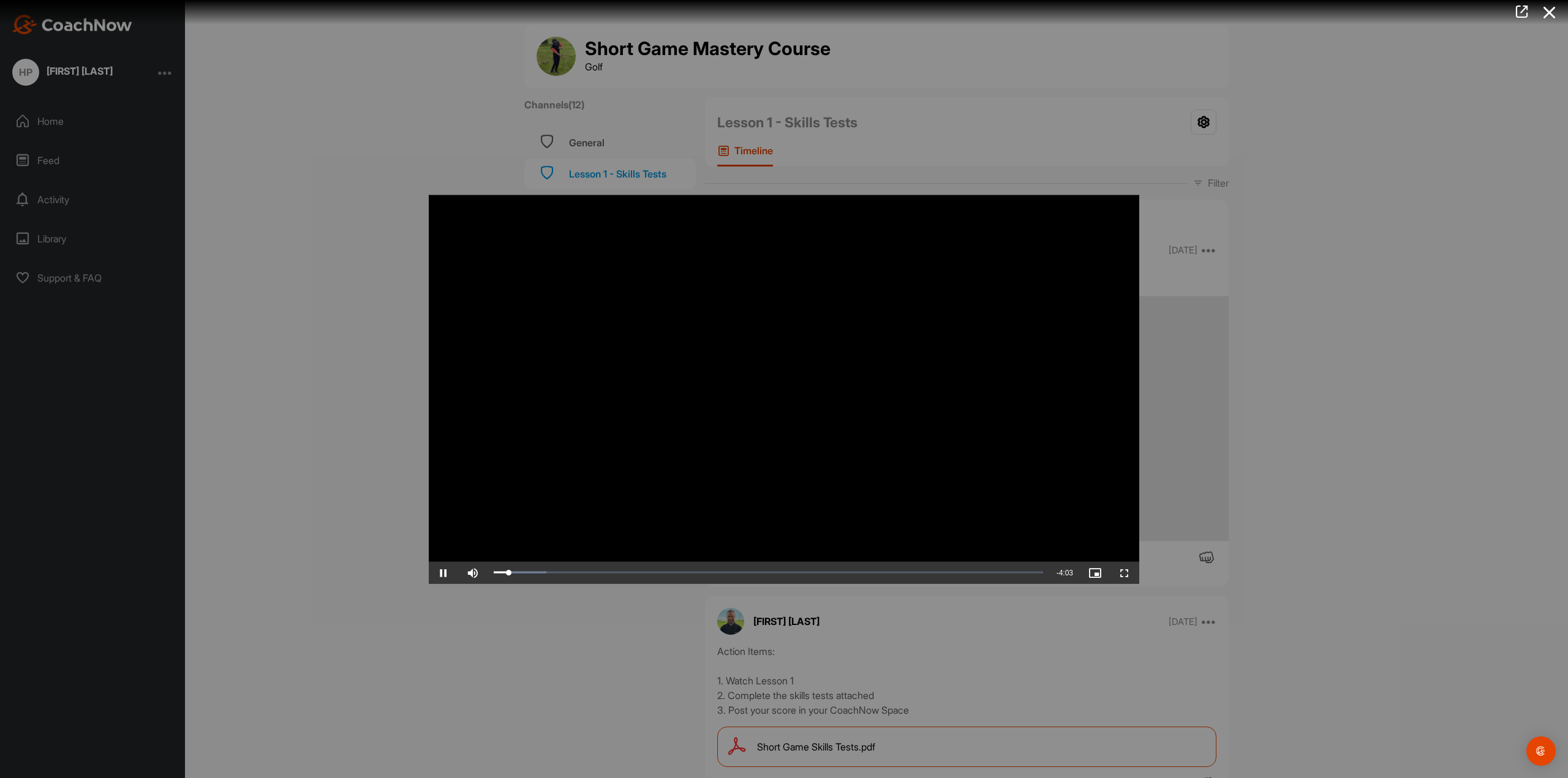 click at bounding box center [784, 389] 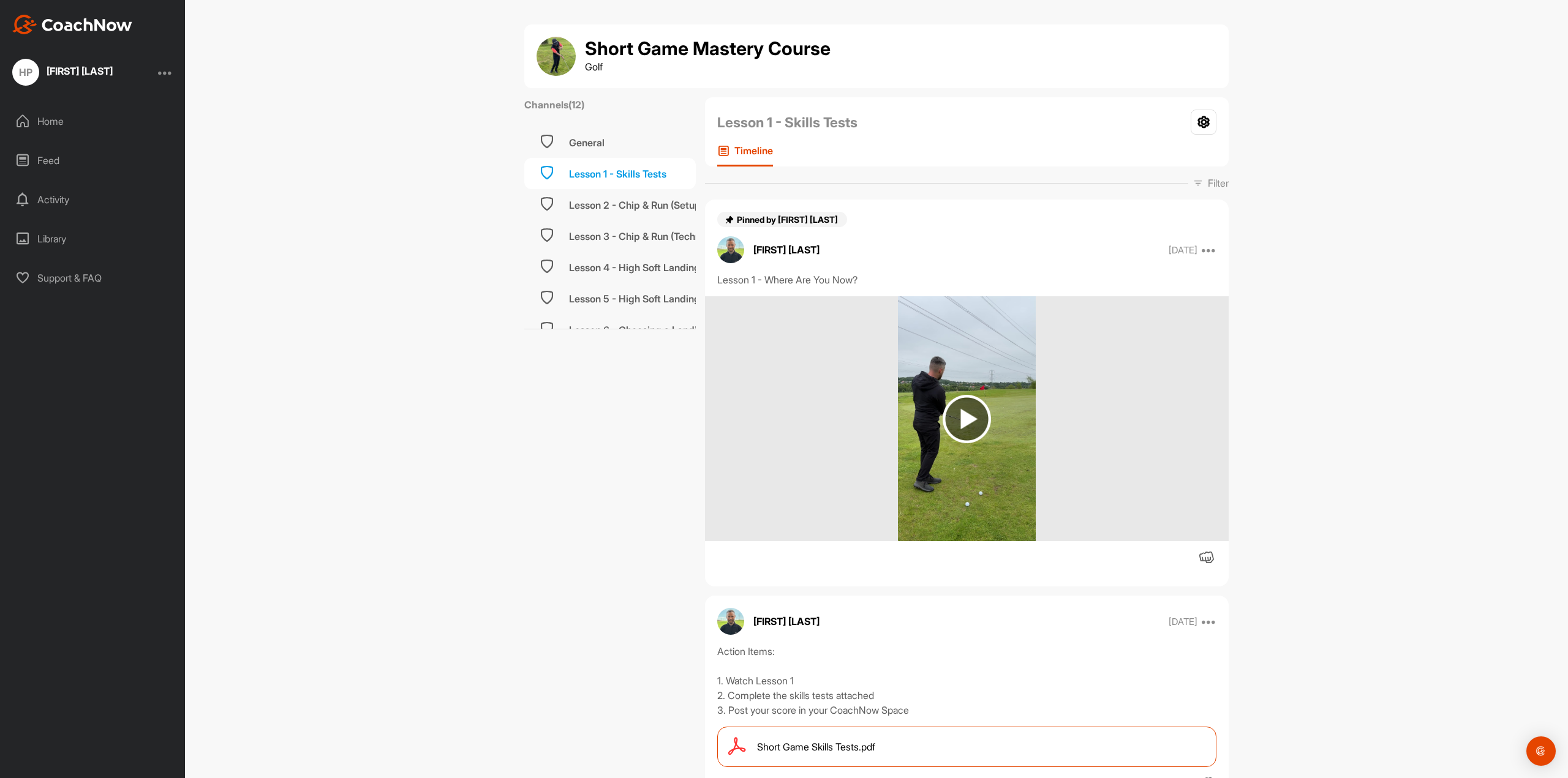 click at bounding box center (967, 419) 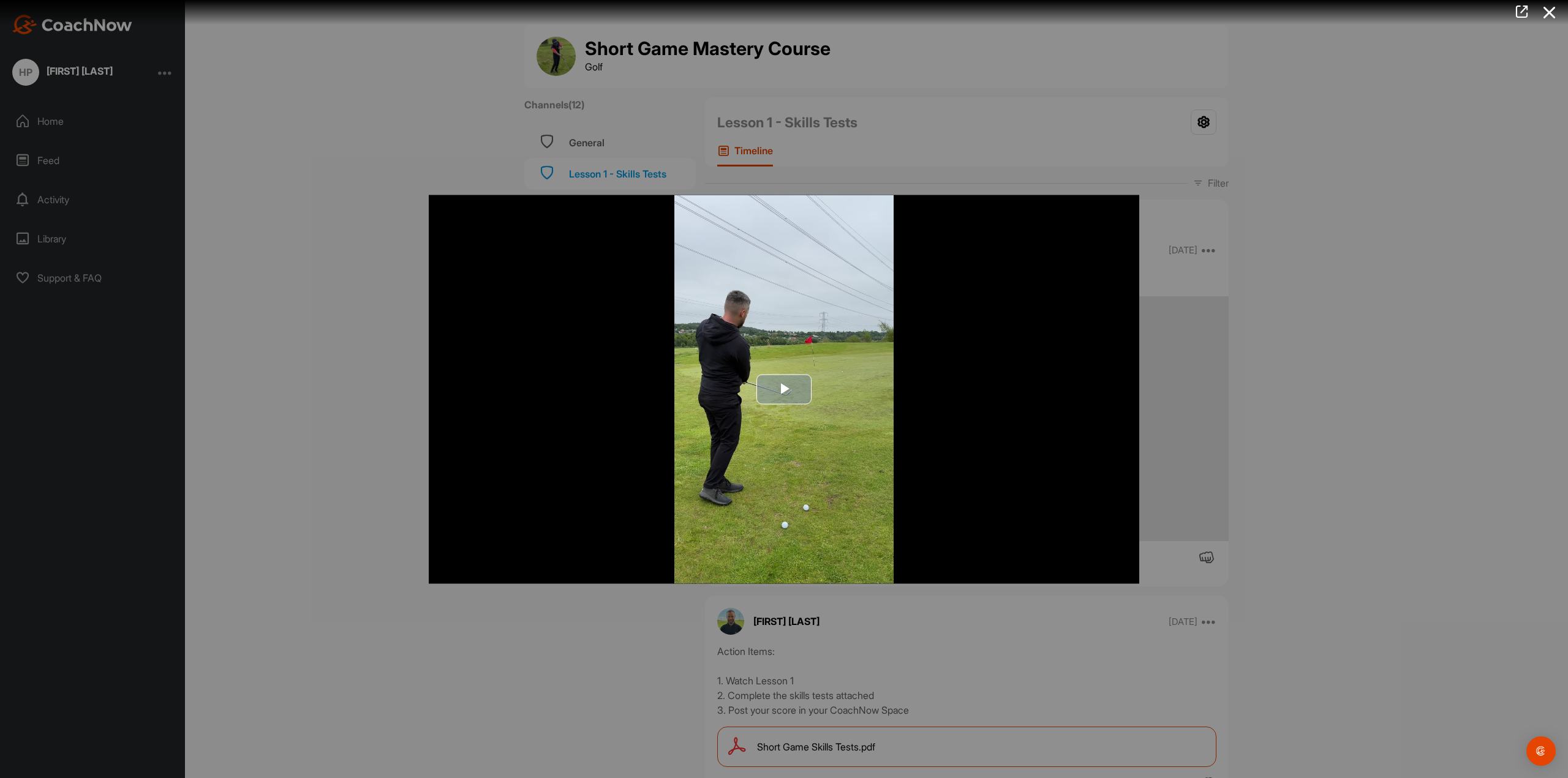 click at bounding box center [784, 389] 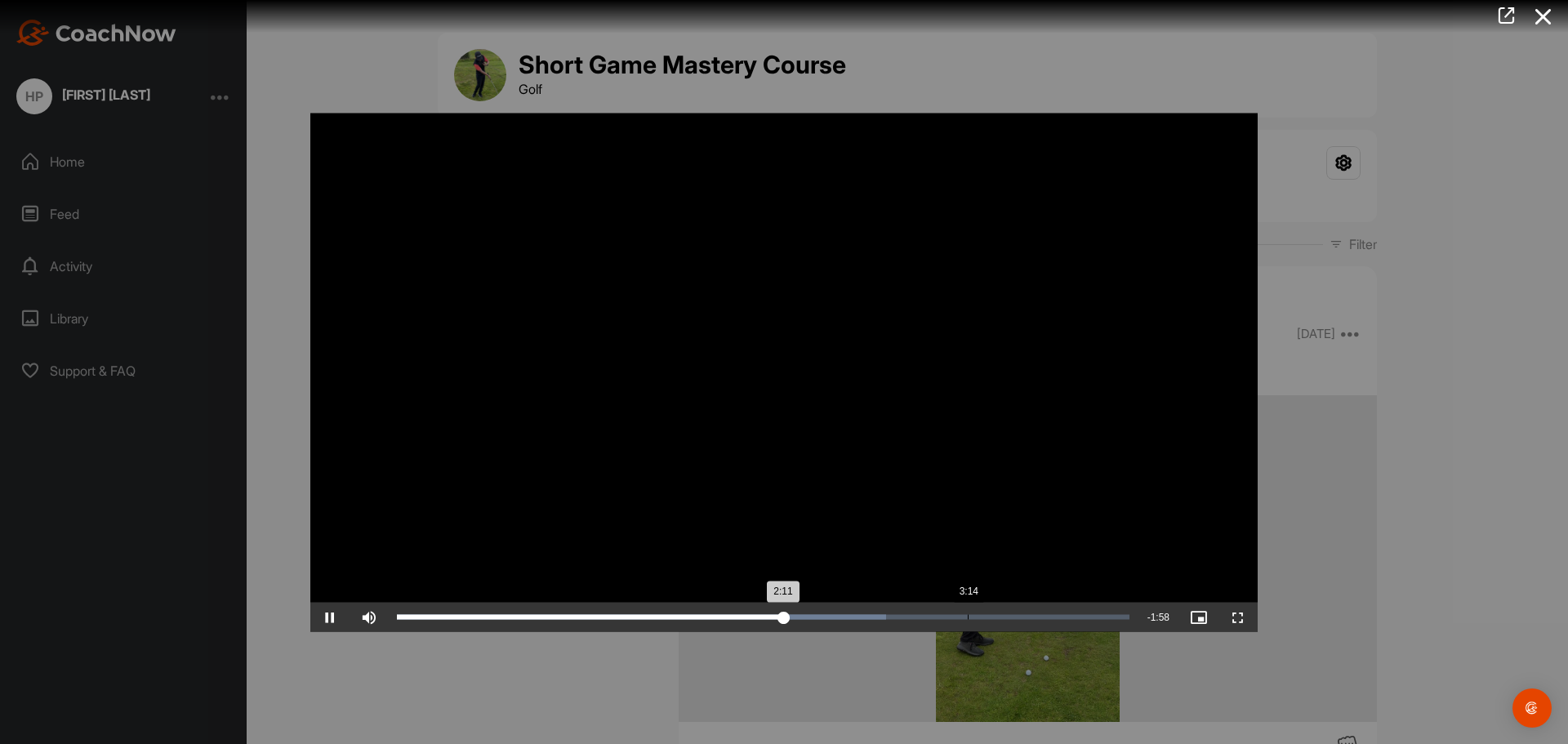 click on "Loaded :  66.82% 3:14 2:11" at bounding box center (763, 617) 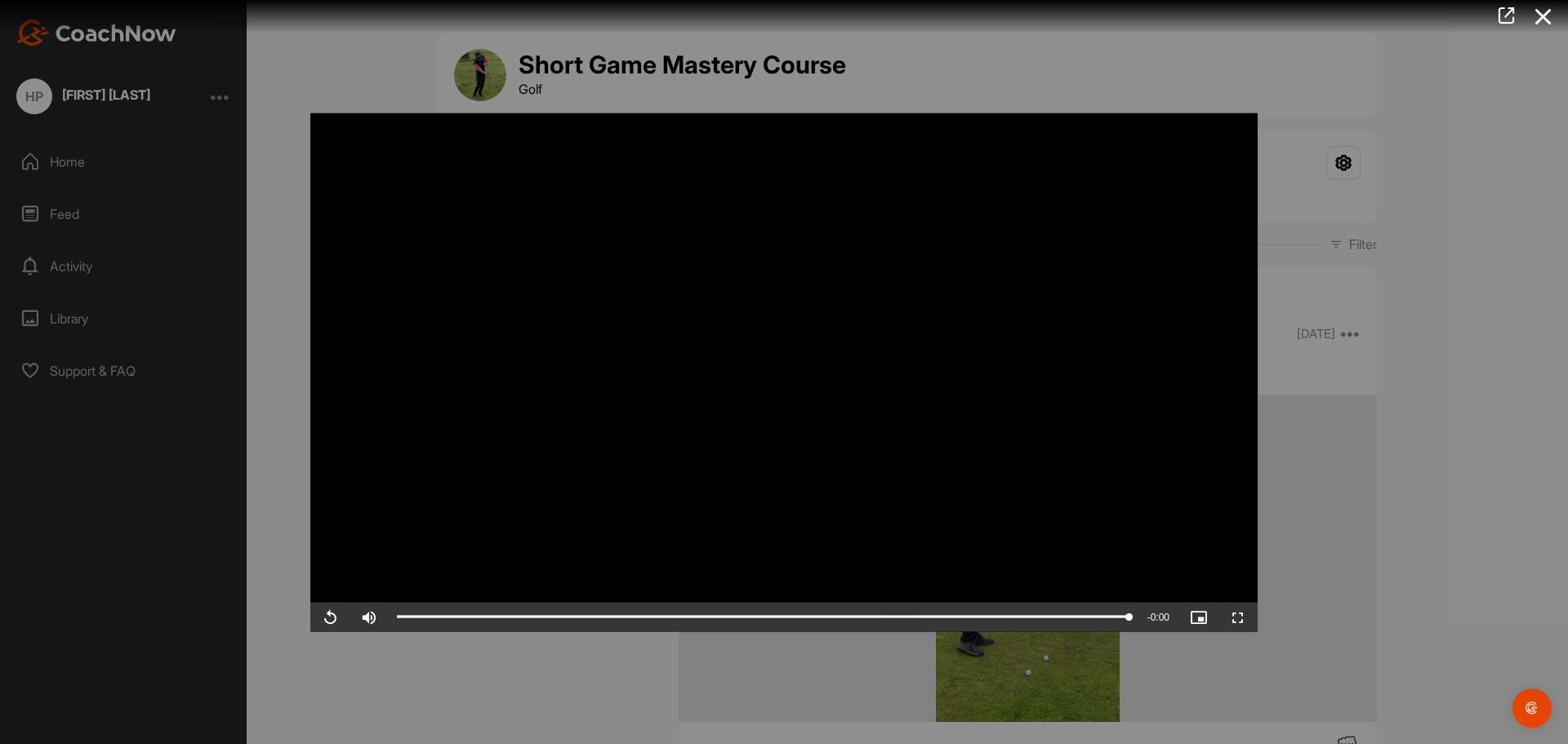 click at bounding box center [784, 372] 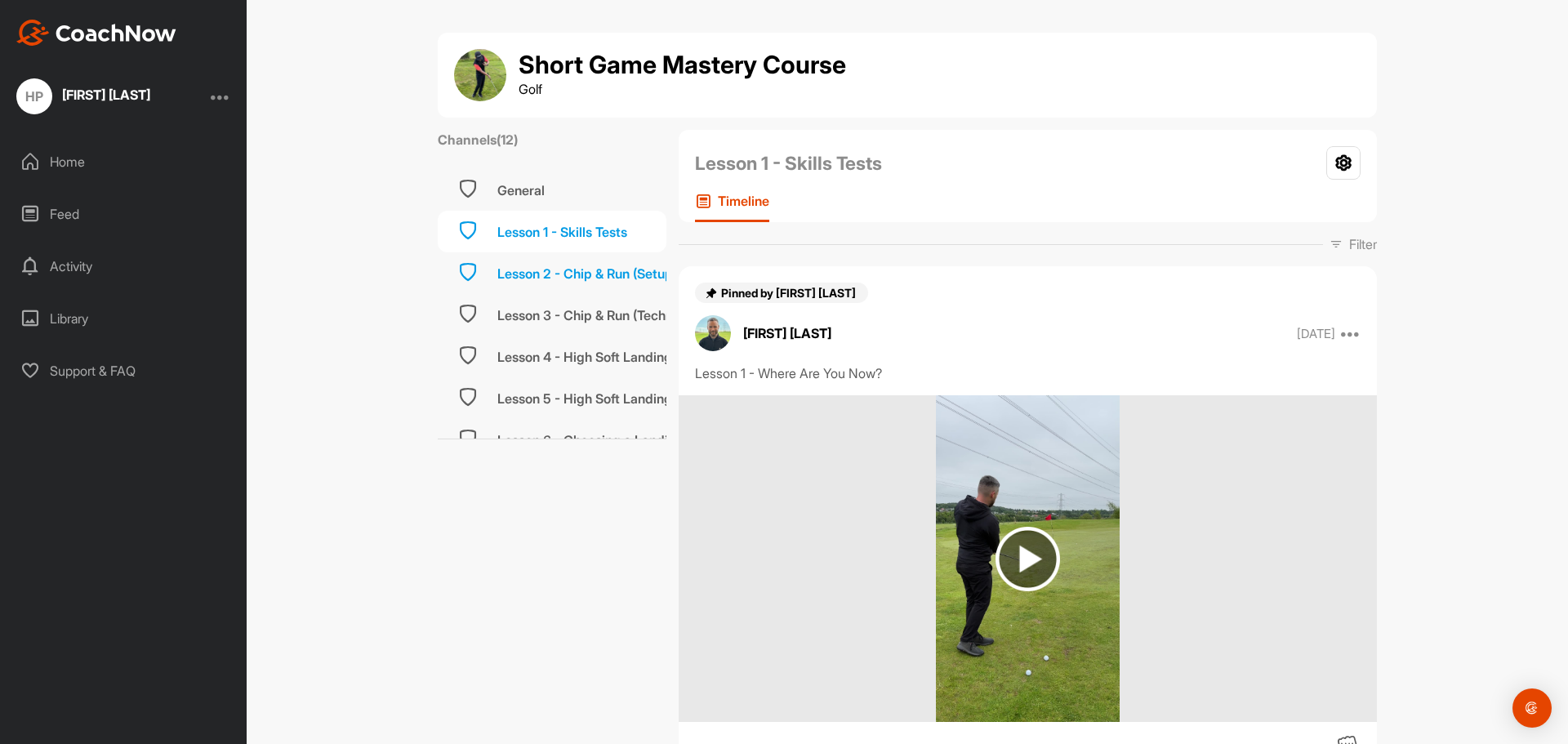click on "Lesson 2 - Chip & Run (Setup)" at bounding box center [587, 274] 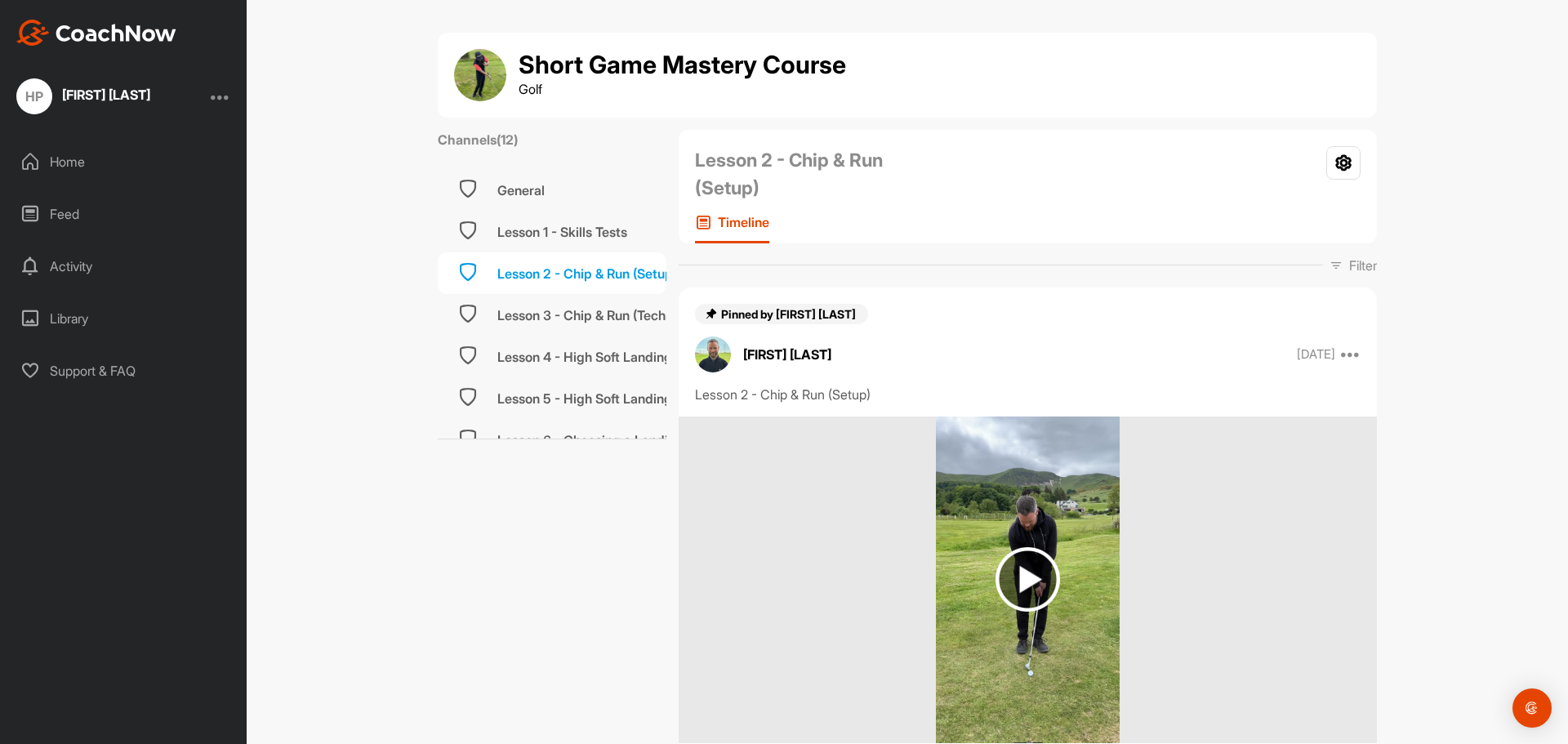 click at bounding box center (1027, 580) 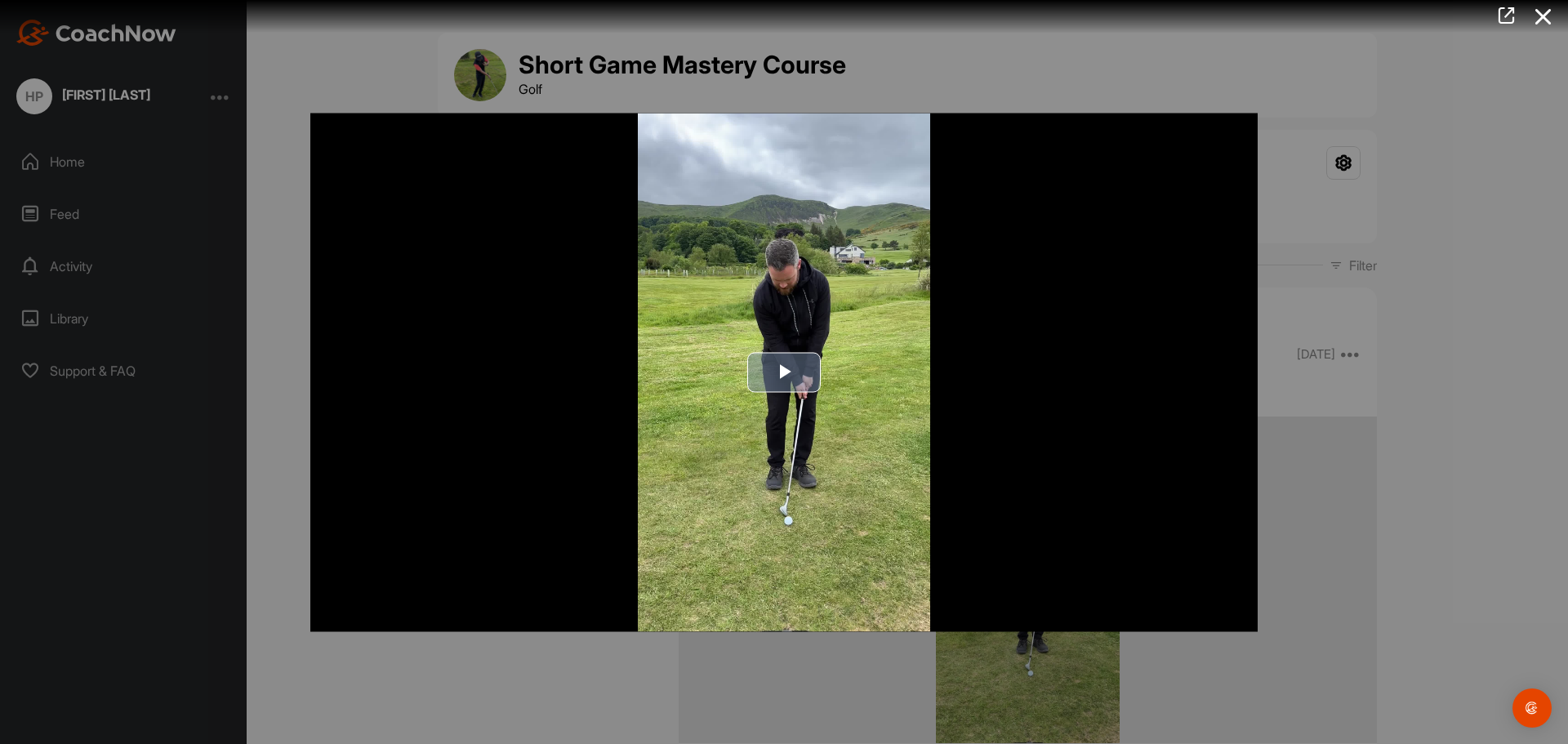click at bounding box center (784, 372) 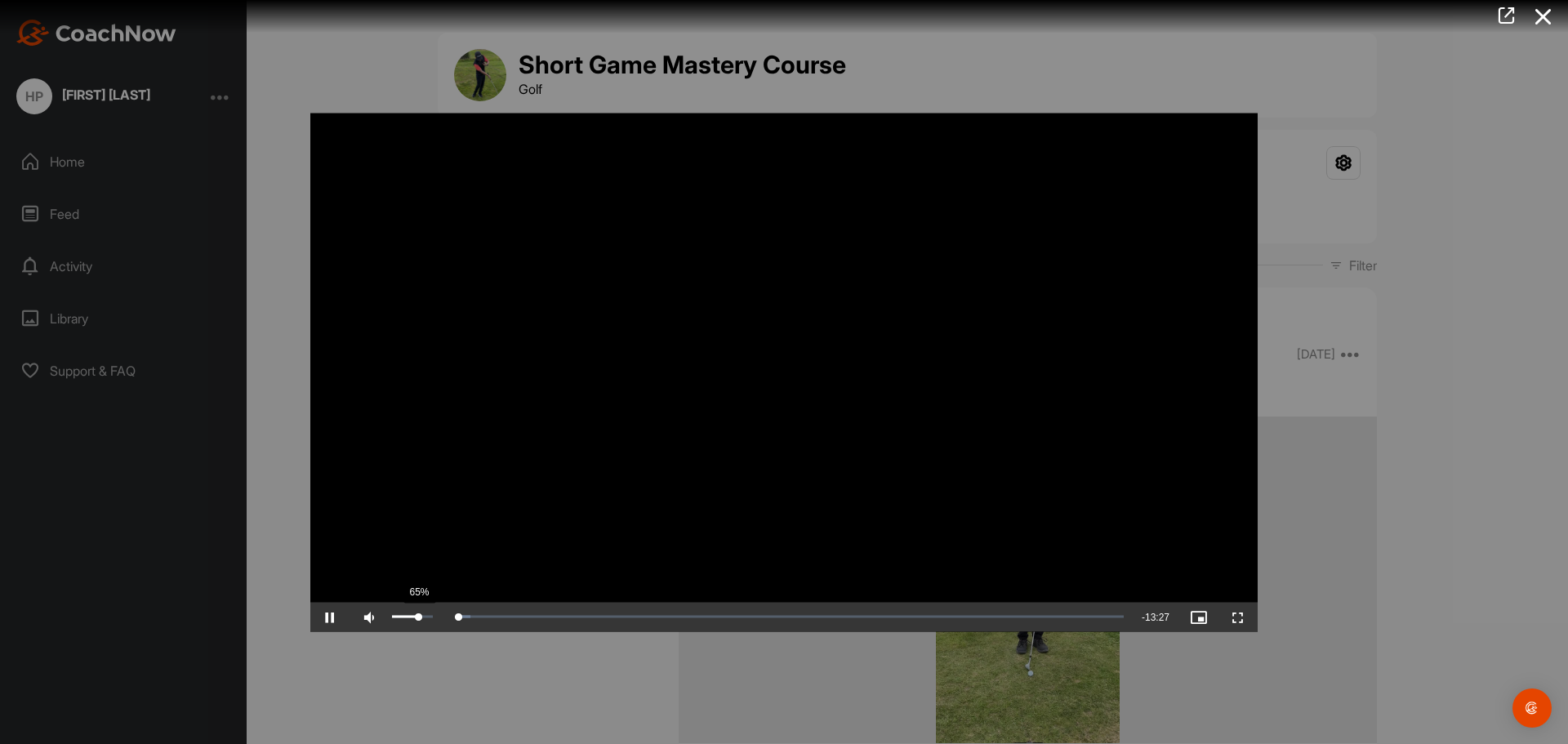 click on "65%" at bounding box center (412, 617) 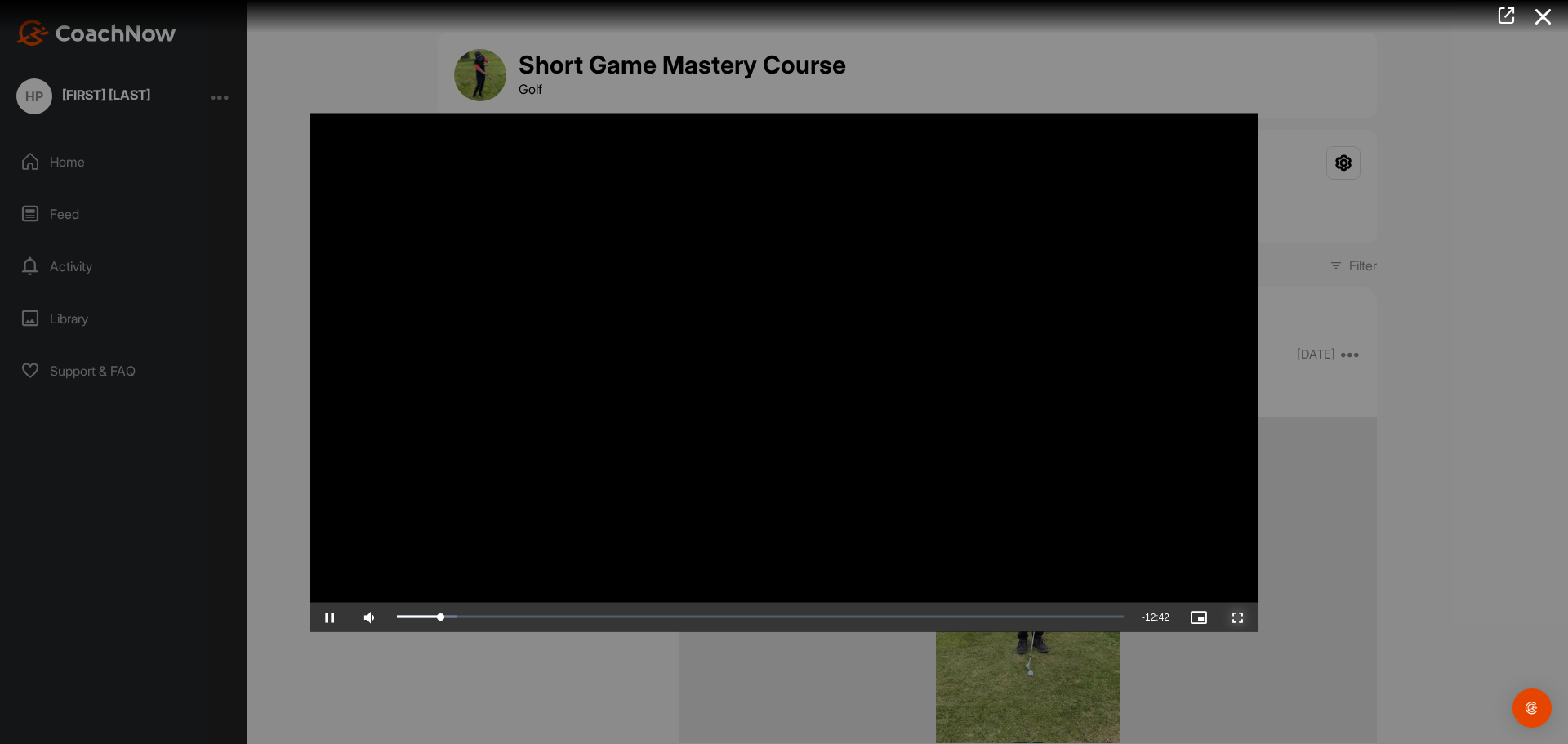 click at bounding box center (1238, 617) 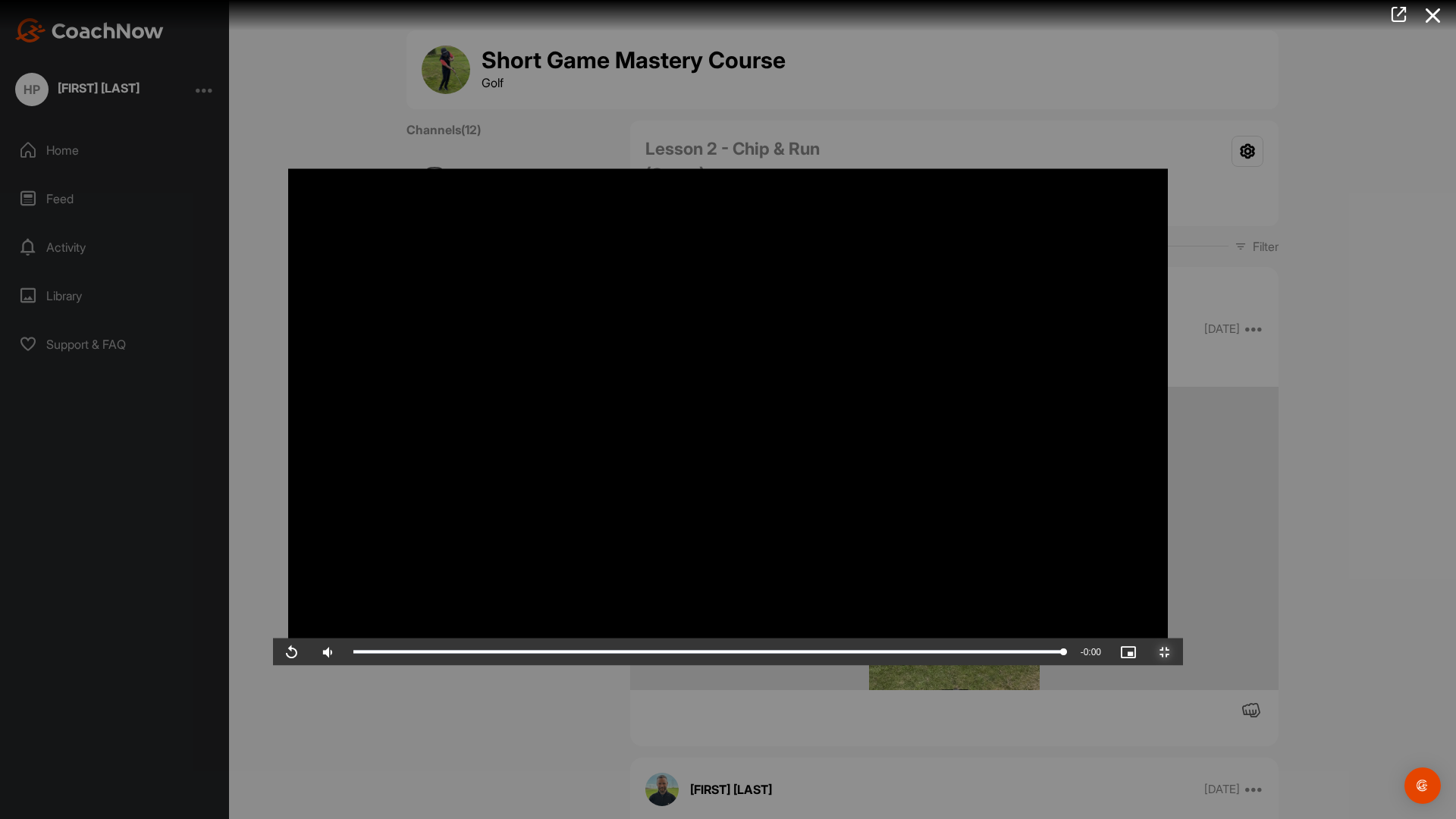 click at bounding box center [1165, 652] 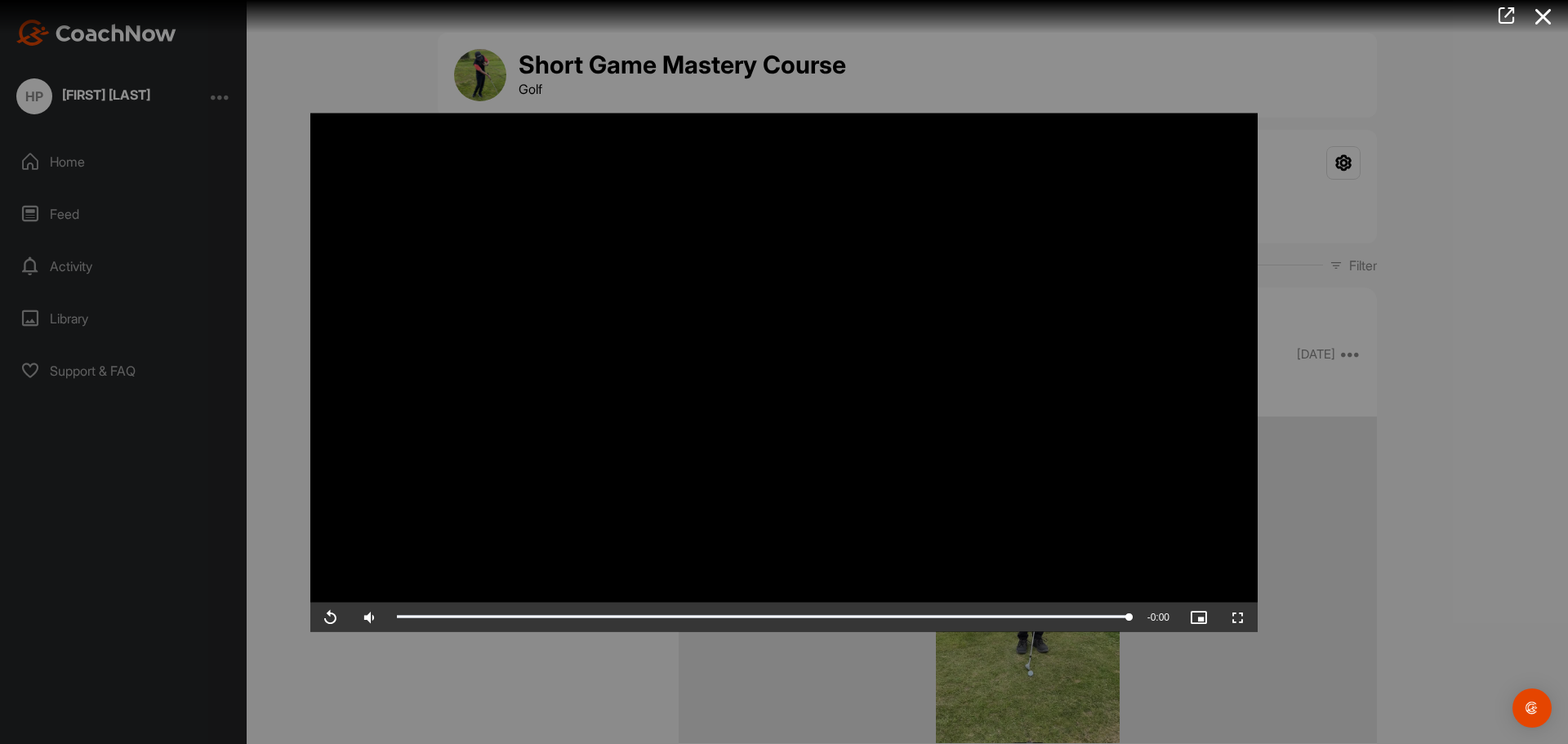 click at bounding box center (784, 372) 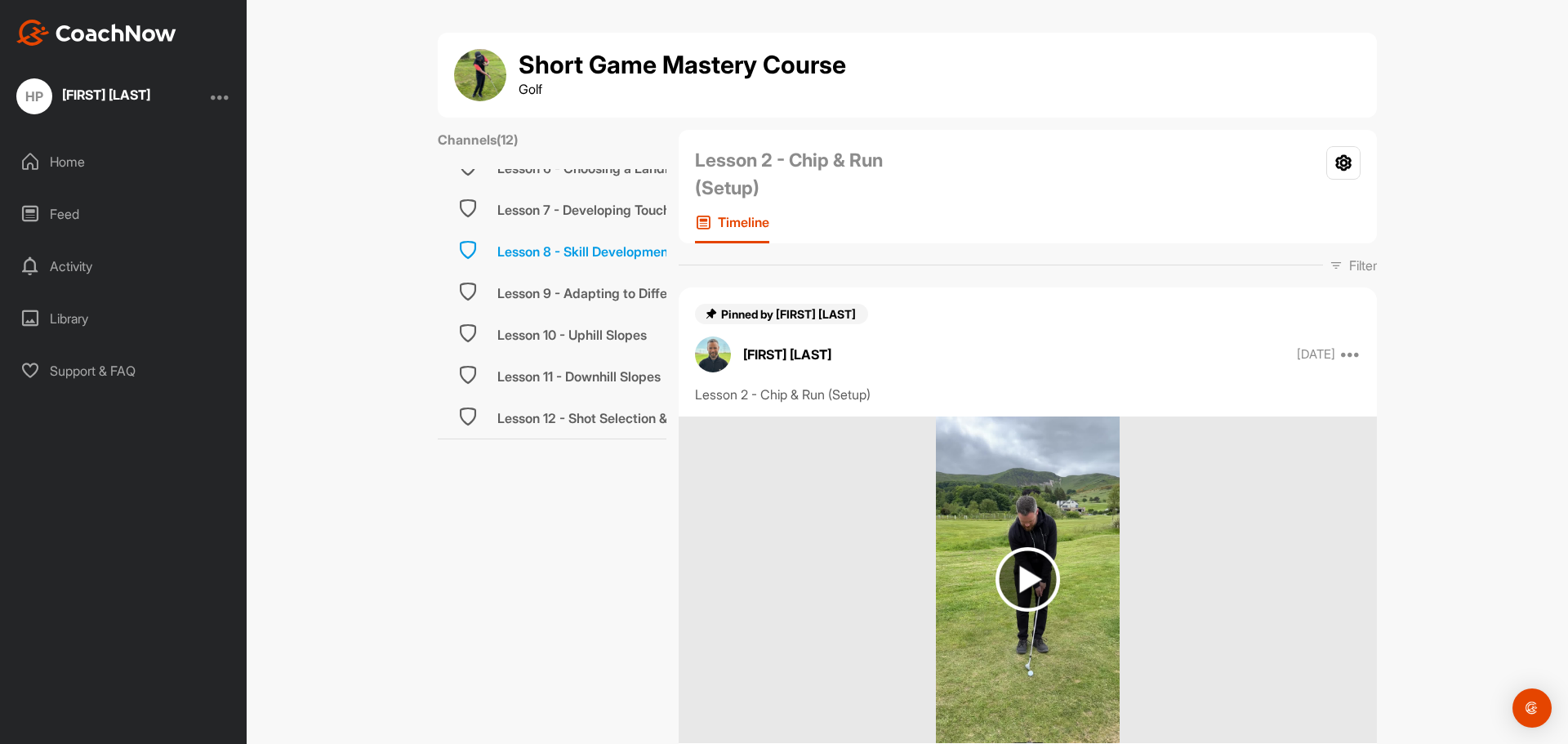scroll, scrollTop: 284, scrollLeft: 0, axis: vertical 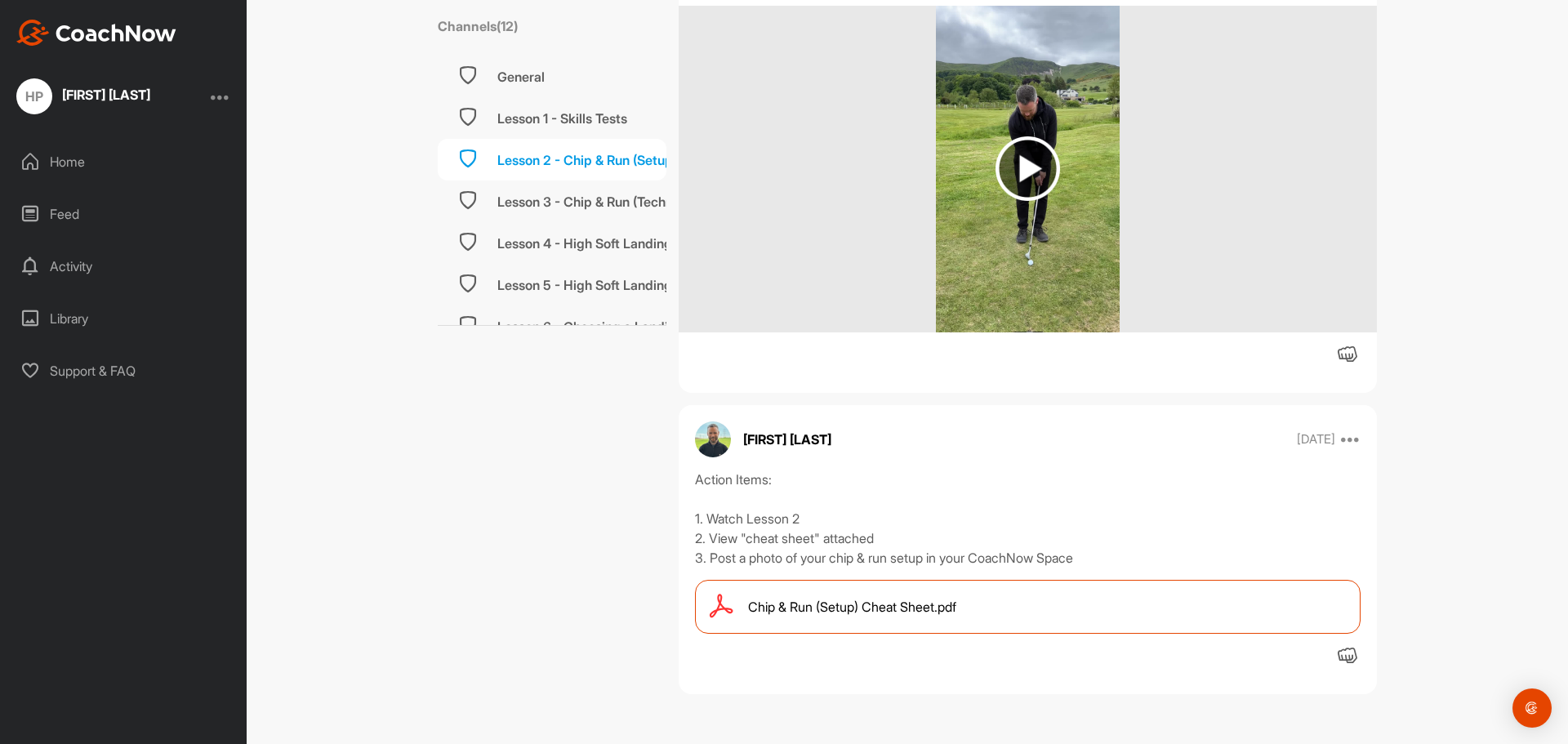 click on "Home" at bounding box center [124, 162] 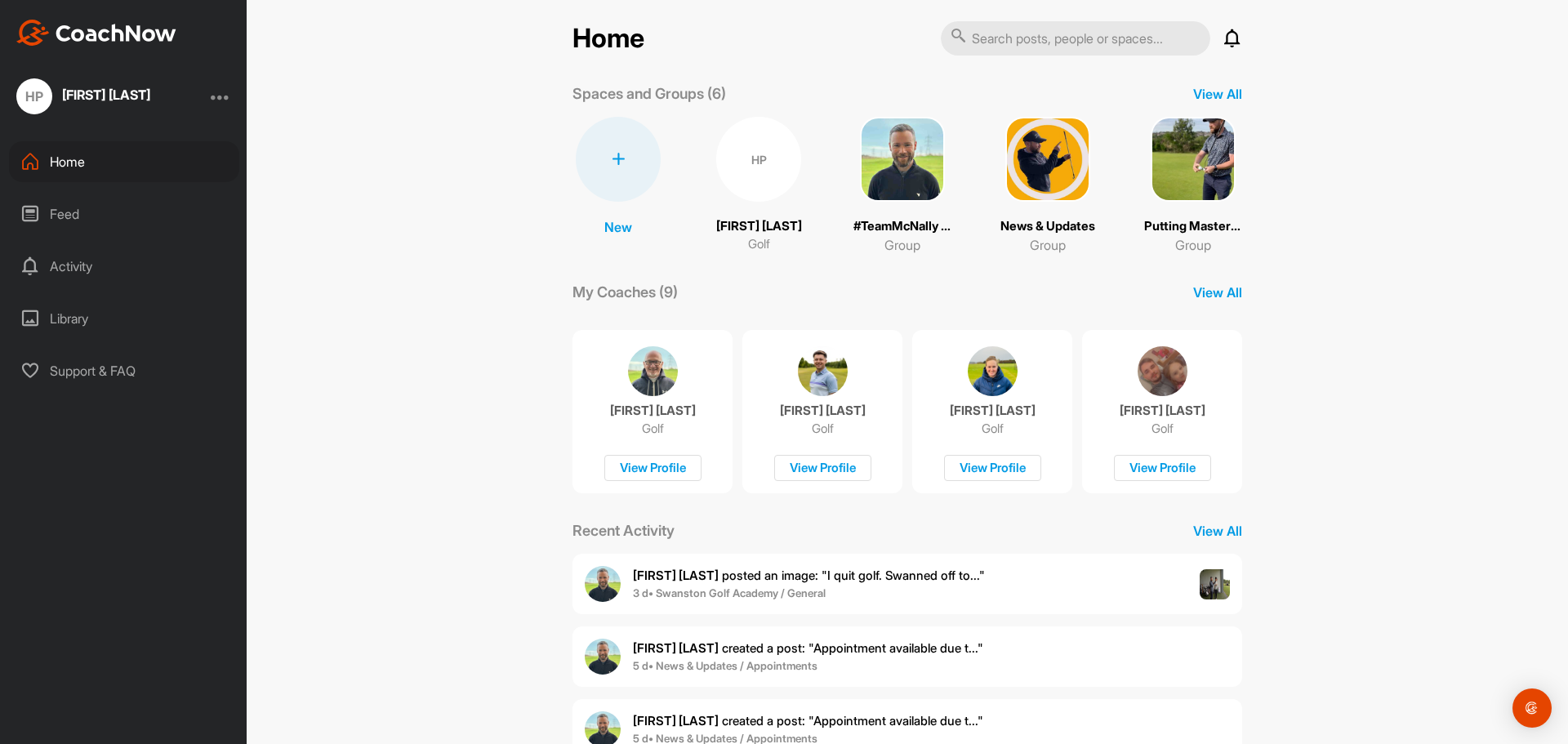 scroll, scrollTop: 0, scrollLeft: 0, axis: both 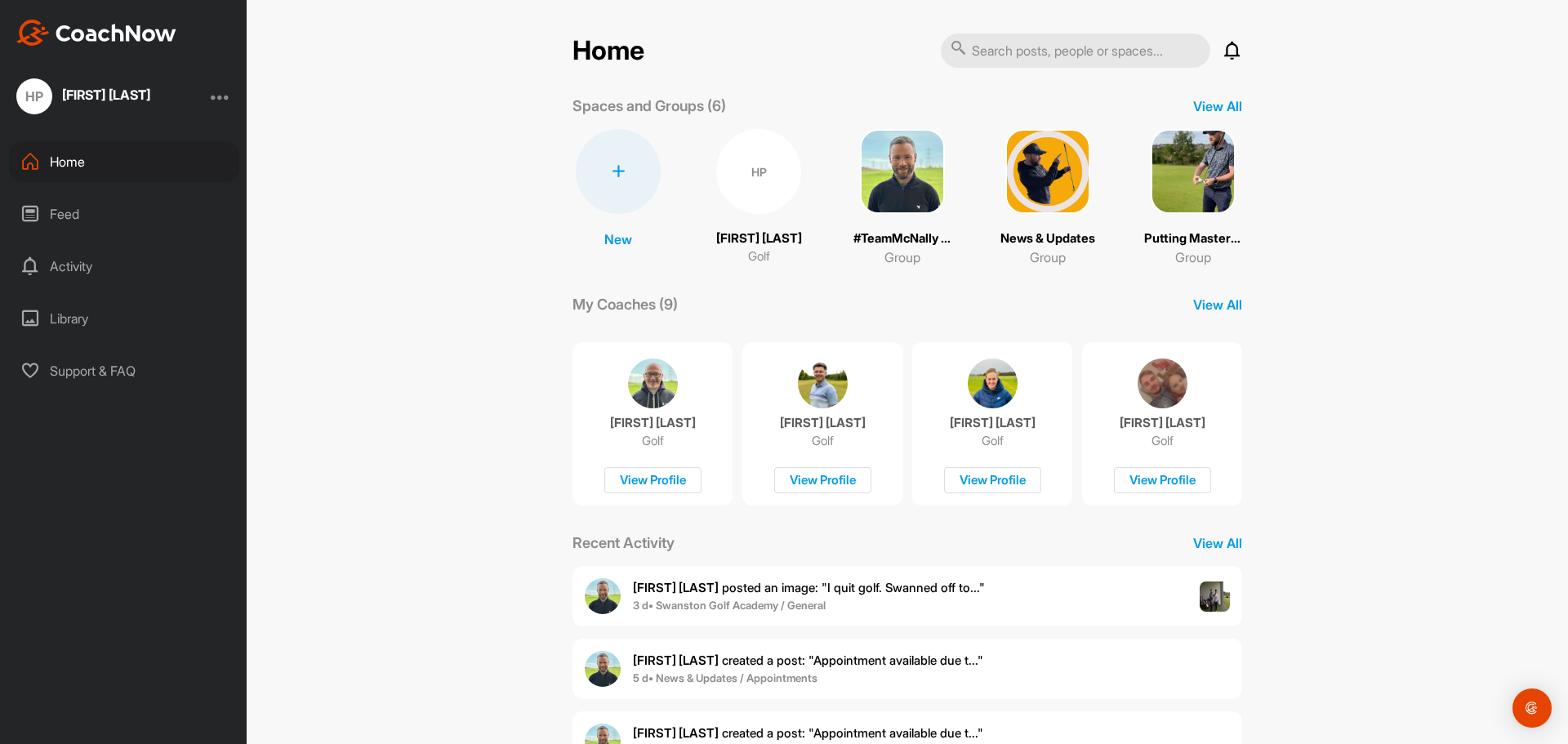 click at bounding box center [902, 172] 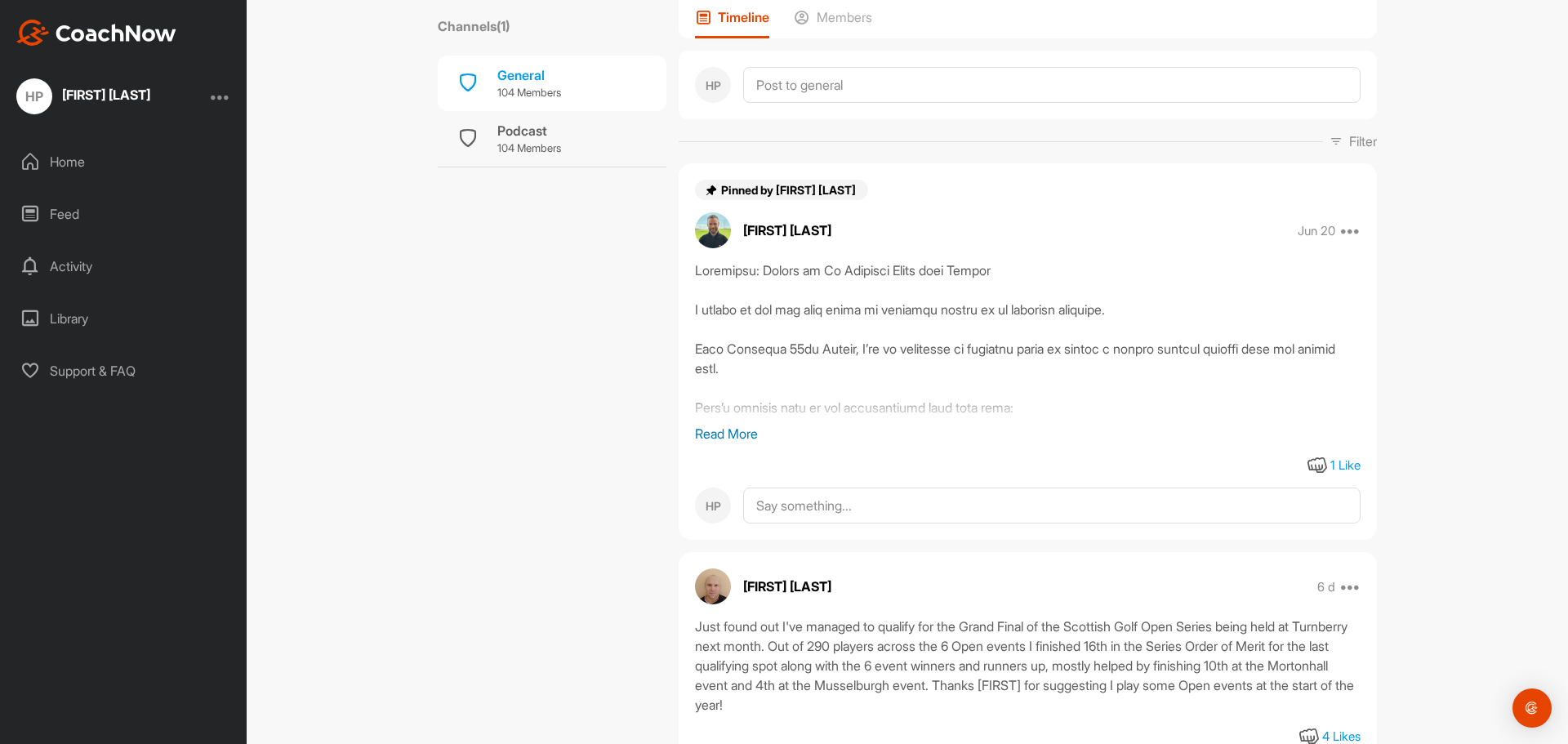 scroll, scrollTop: 0, scrollLeft: 0, axis: both 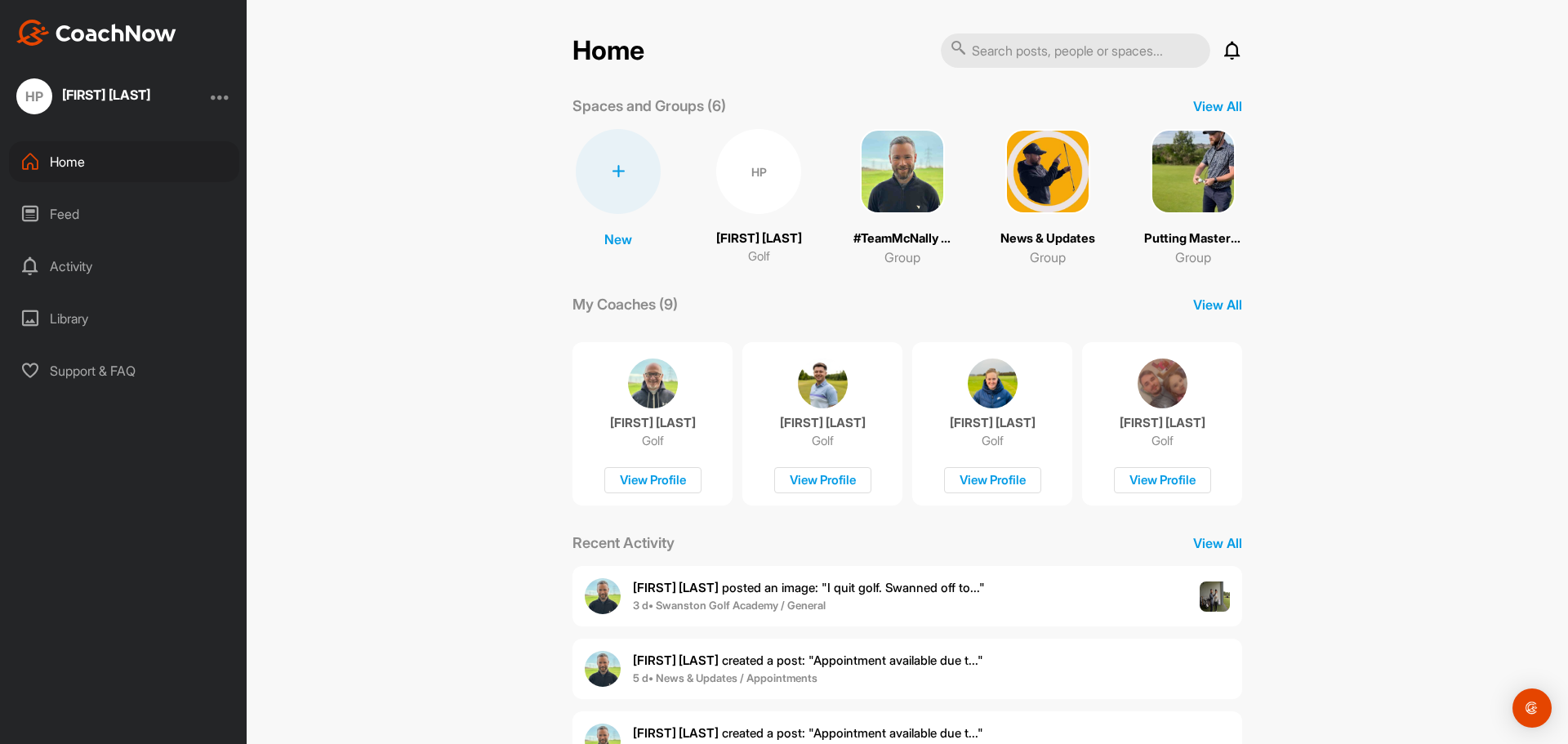click at bounding box center (1048, 172) 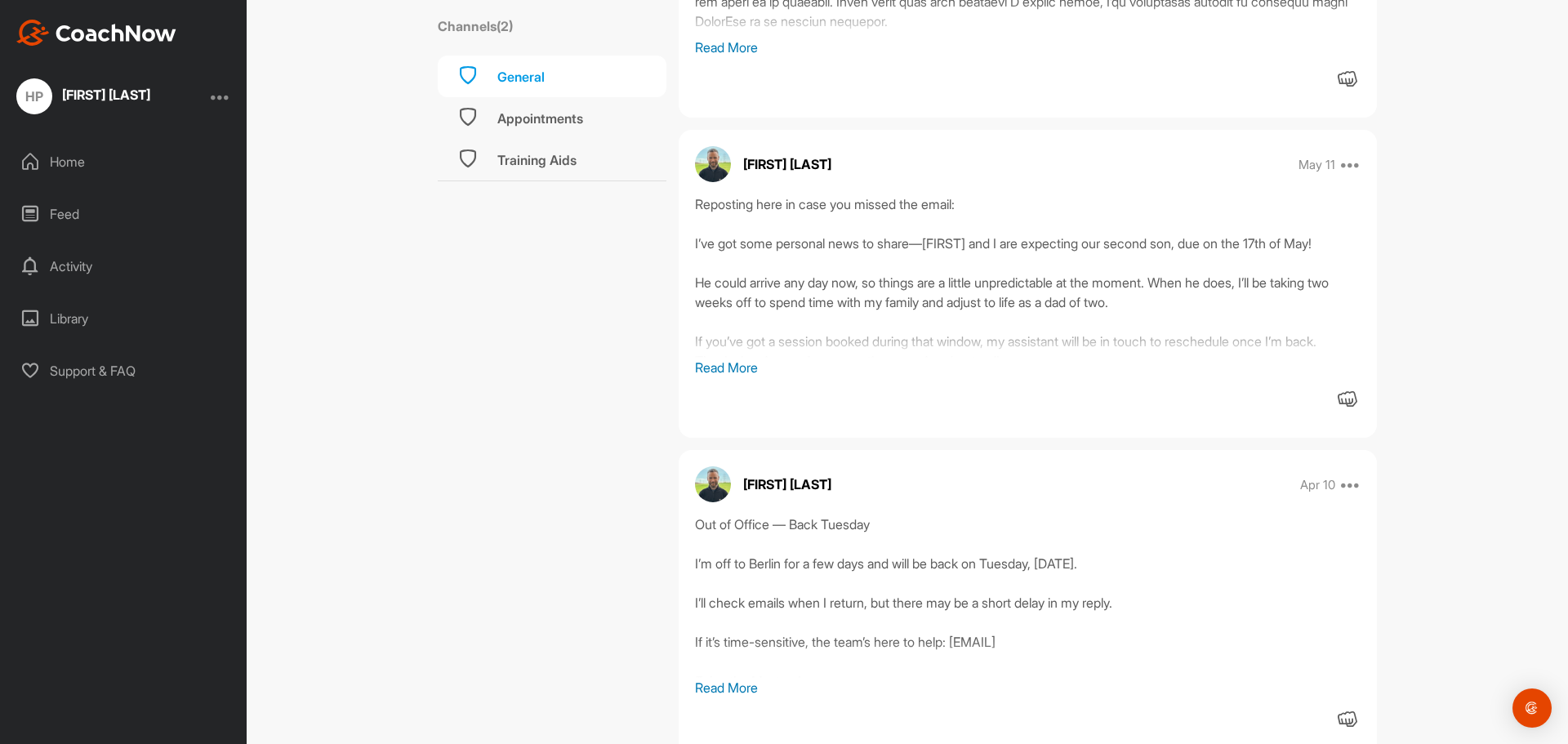 scroll, scrollTop: 1470, scrollLeft: 0, axis: vertical 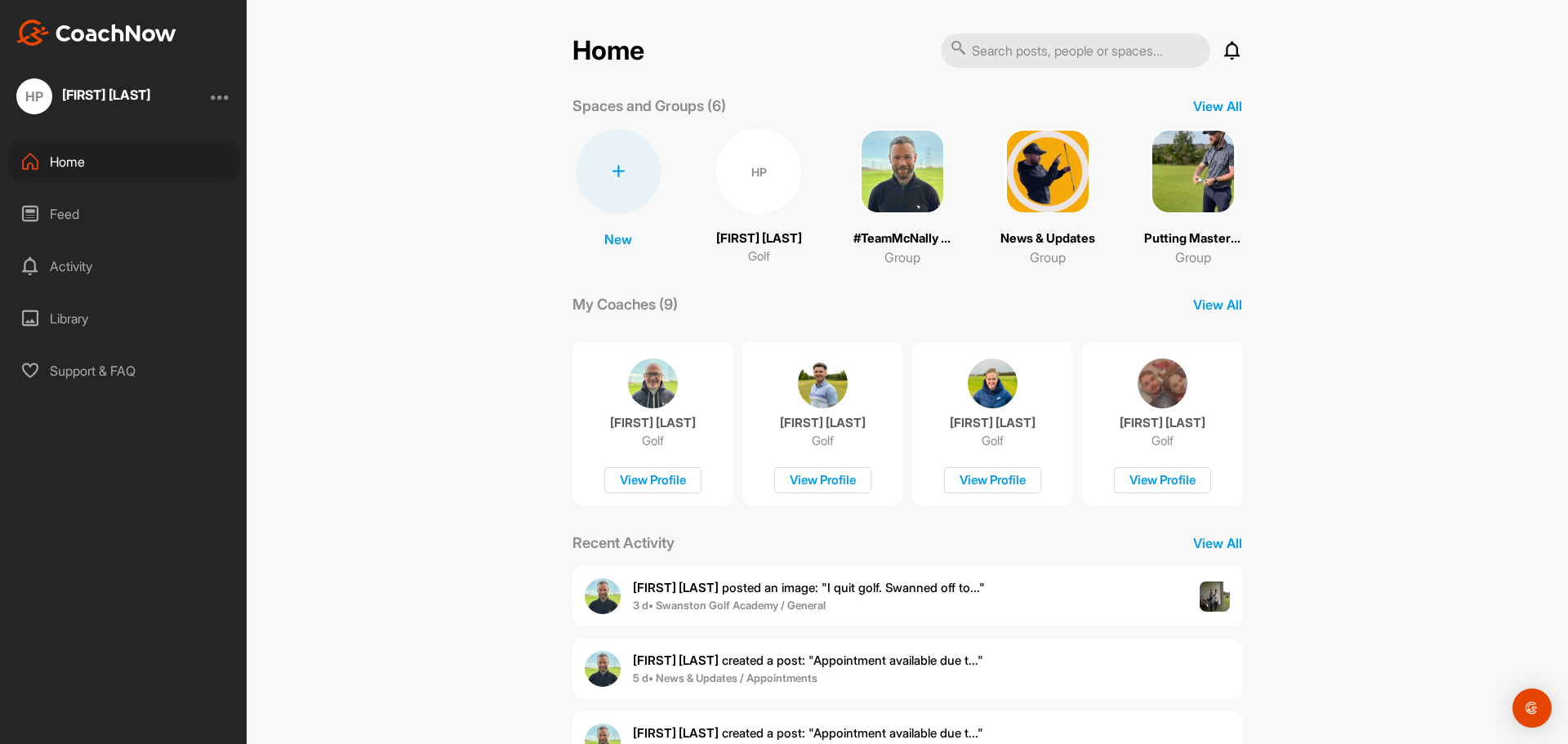 click on "HP" at bounding box center (759, 172) 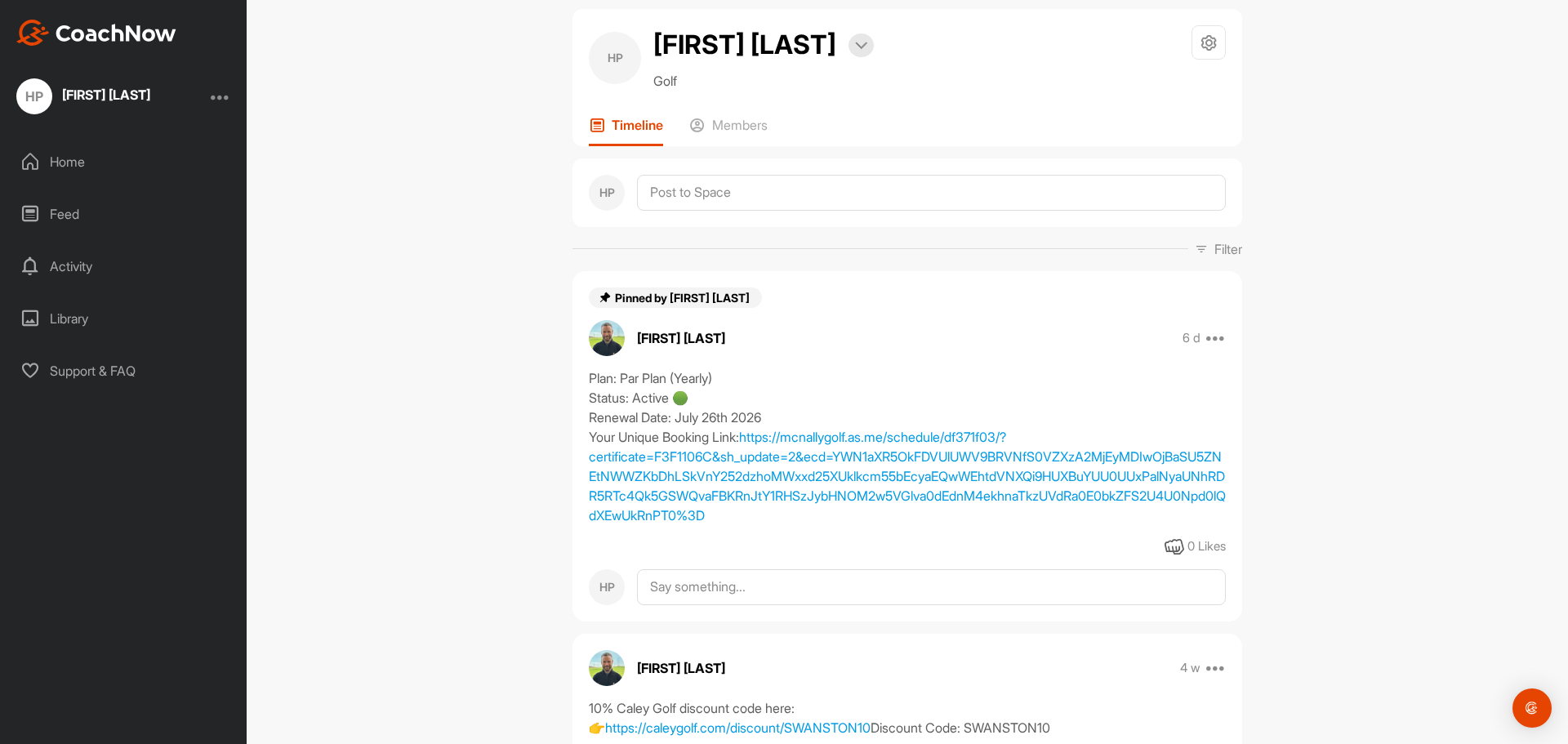 scroll, scrollTop: 0, scrollLeft: 0, axis: both 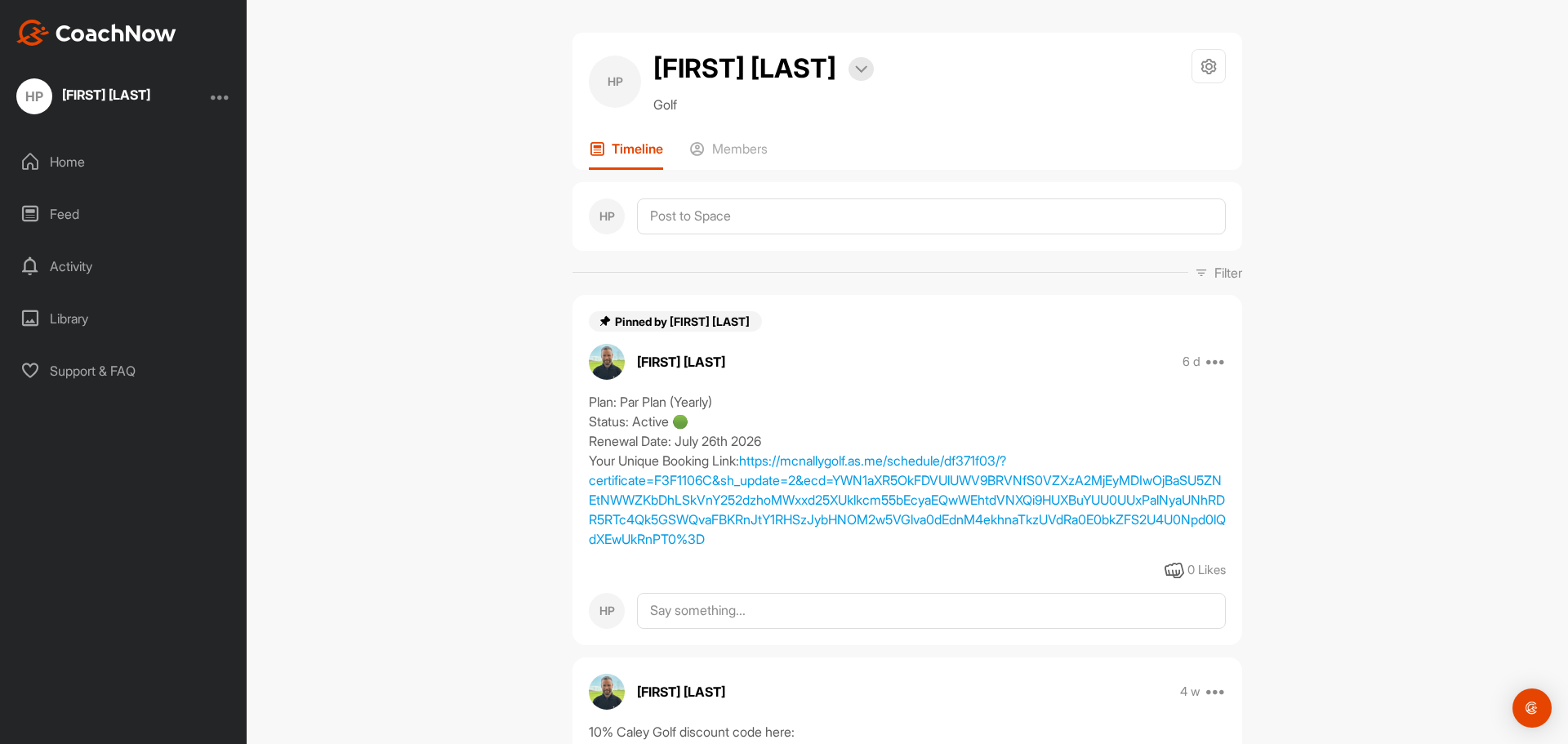 click on "HP Hanlei Price Bookings Golf Space Settings Your Notifications Leave Space Timeline Members" at bounding box center [907, 101] 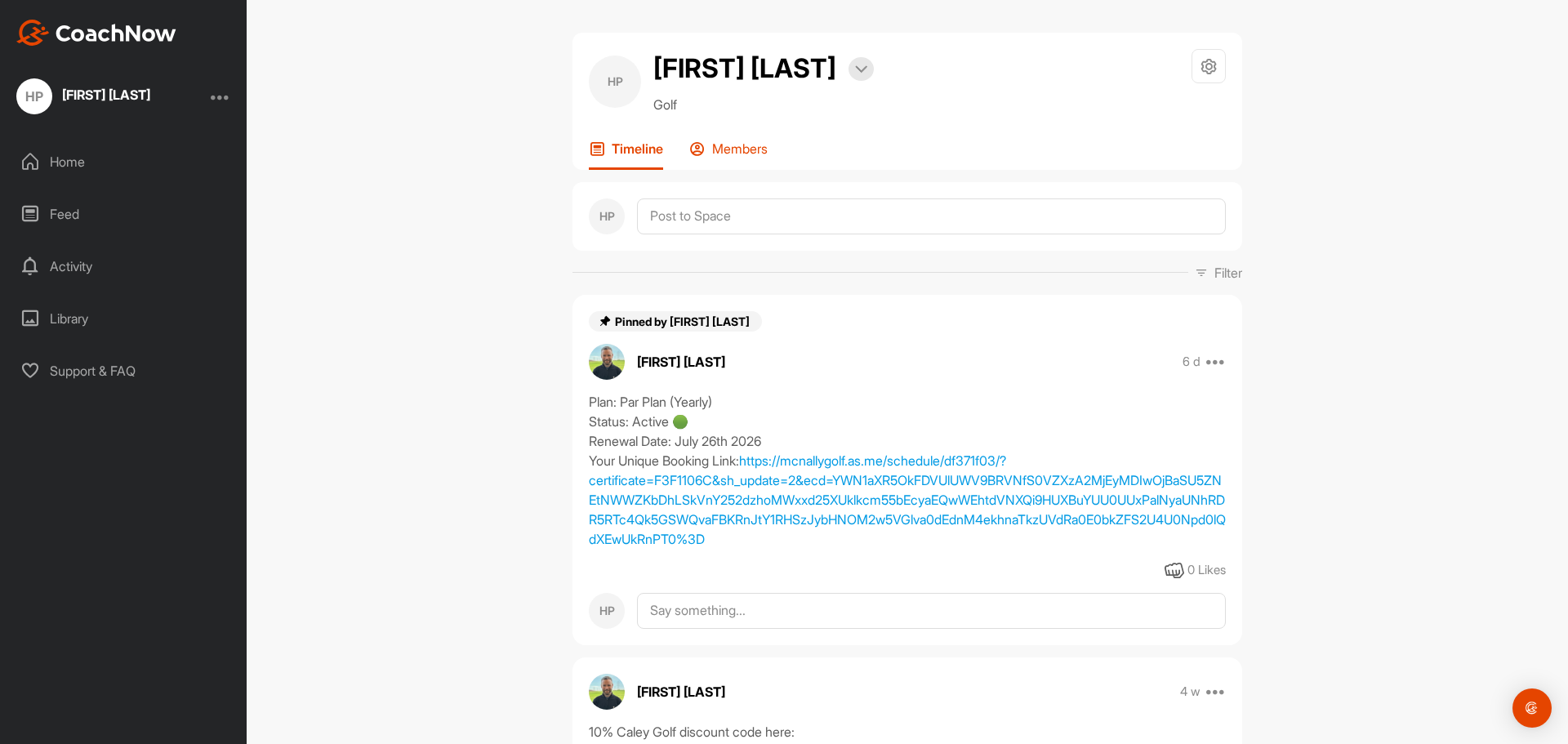 click on "Members" at bounding box center [740, 149] 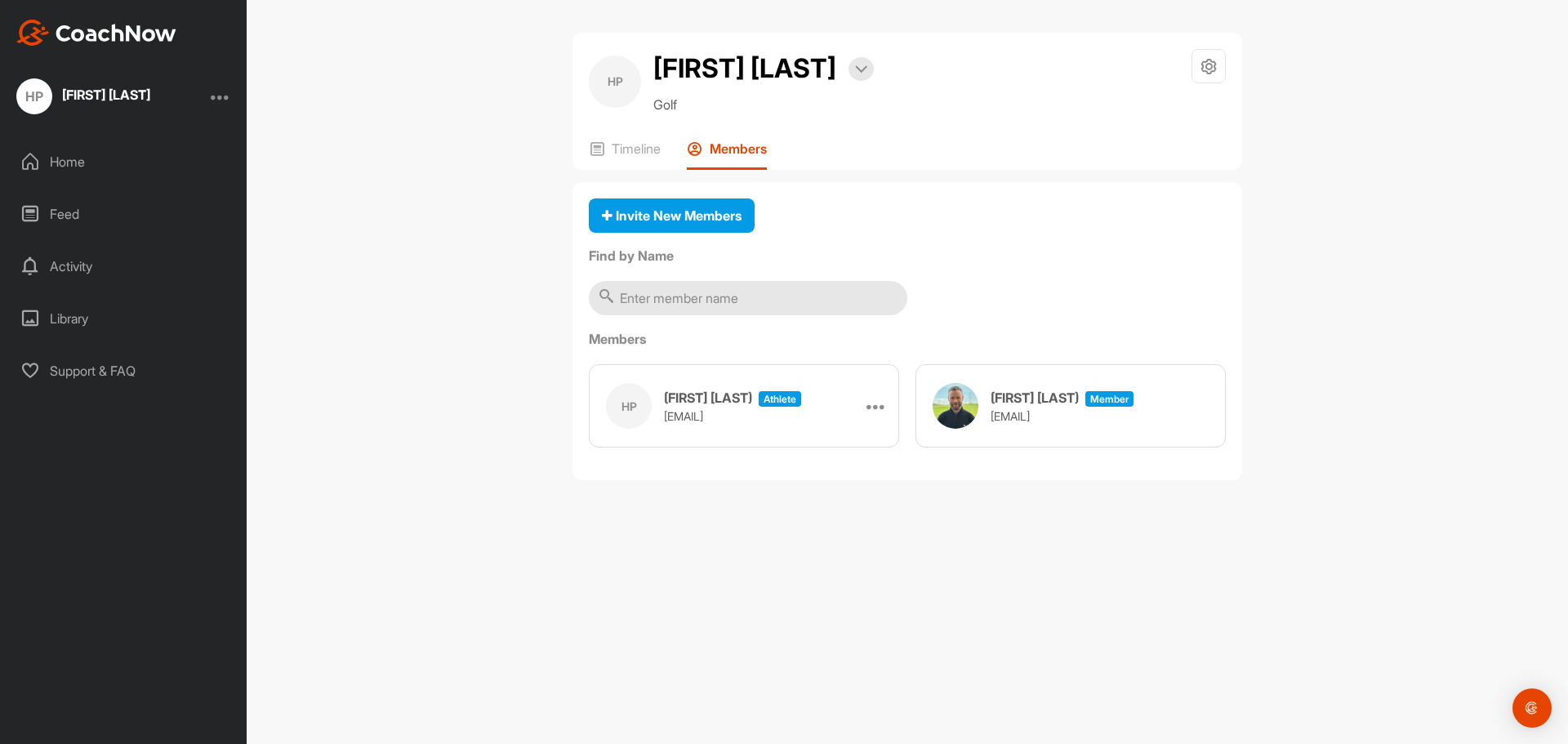 click on "Activity" at bounding box center [124, 266] 